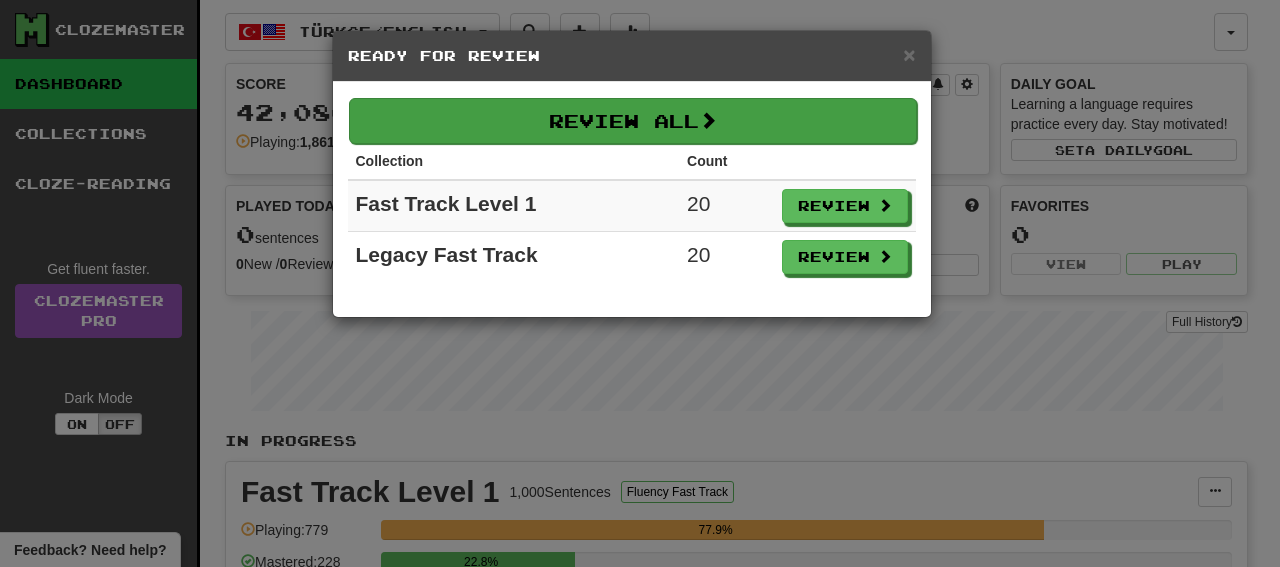 scroll, scrollTop: 0, scrollLeft: 0, axis: both 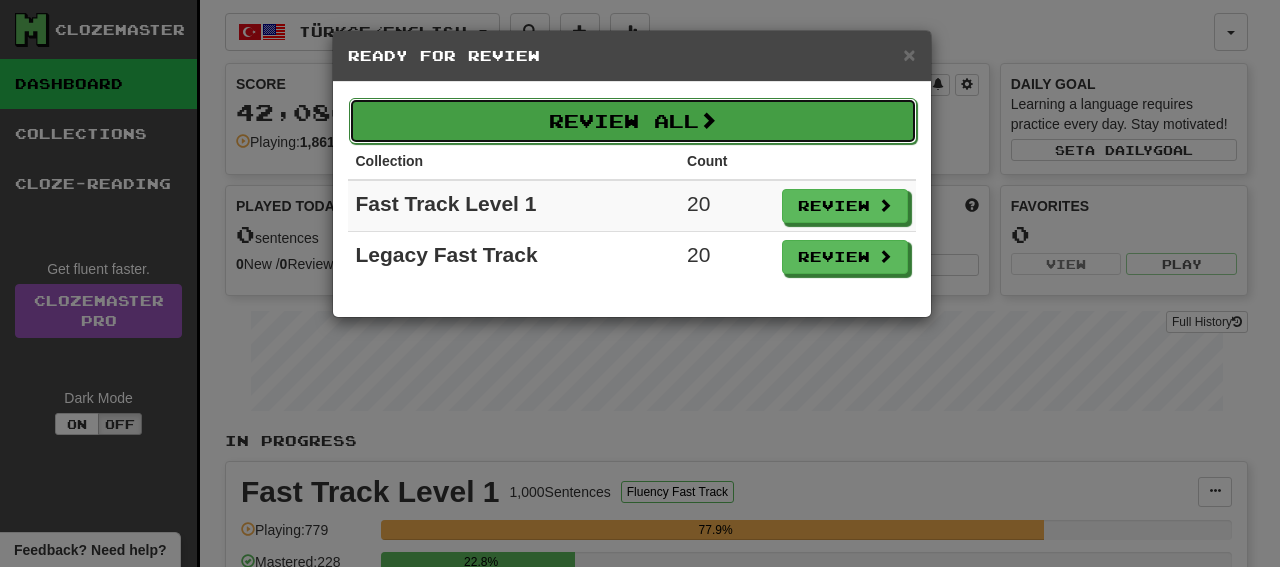 click on "Review All" at bounding box center [633, 121] 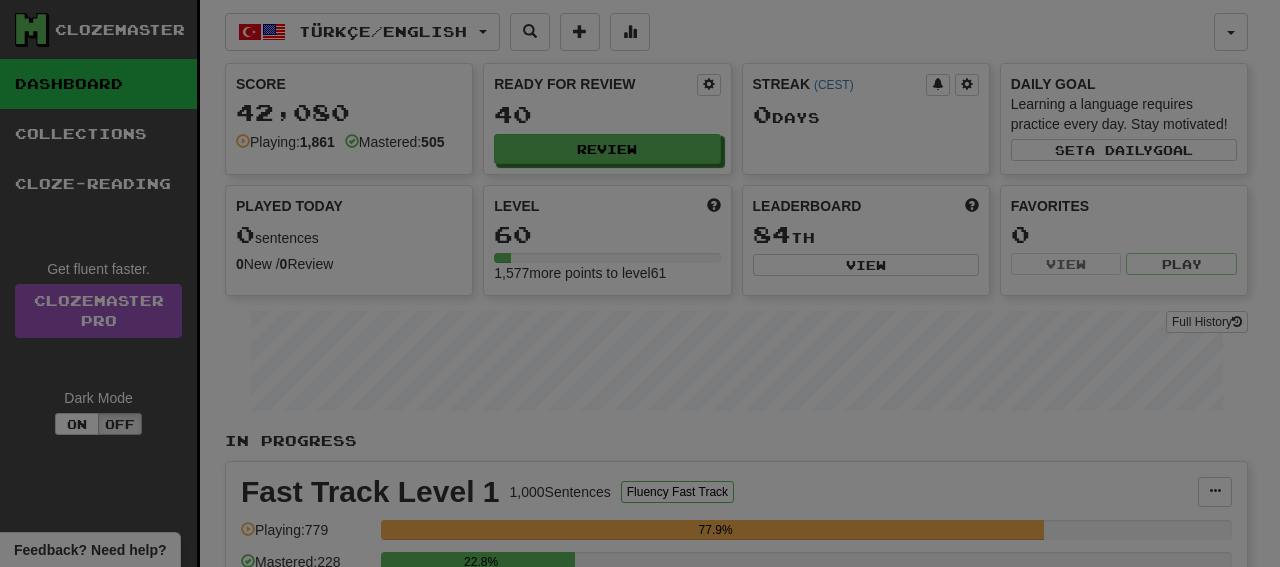 select on "**" 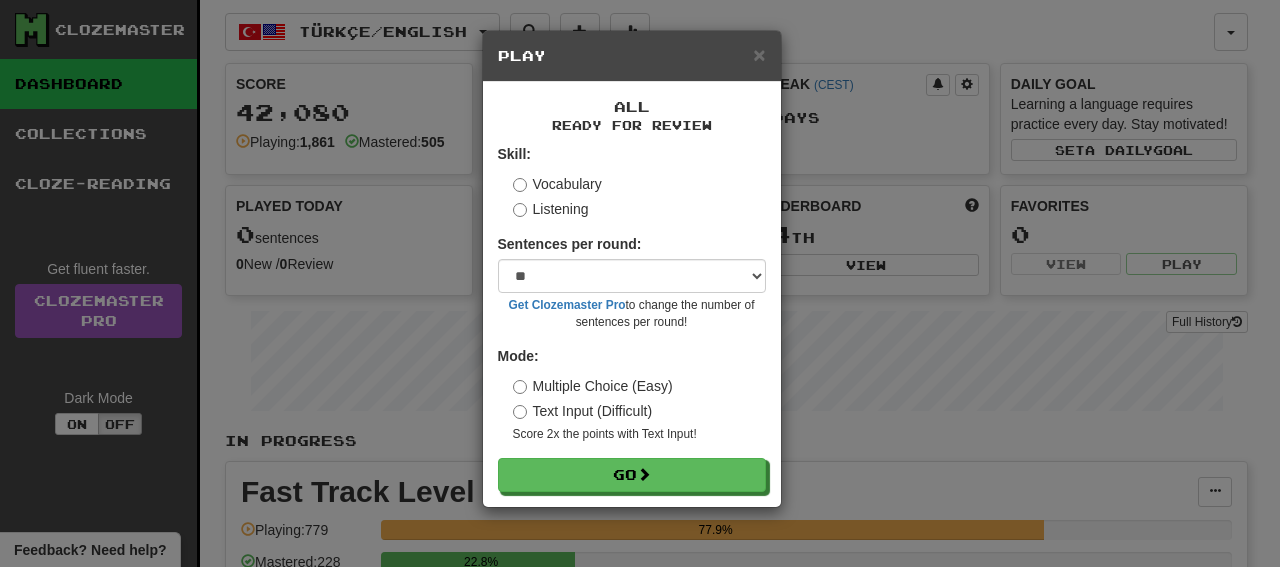 click on "Ready for Review" at bounding box center (632, 125) 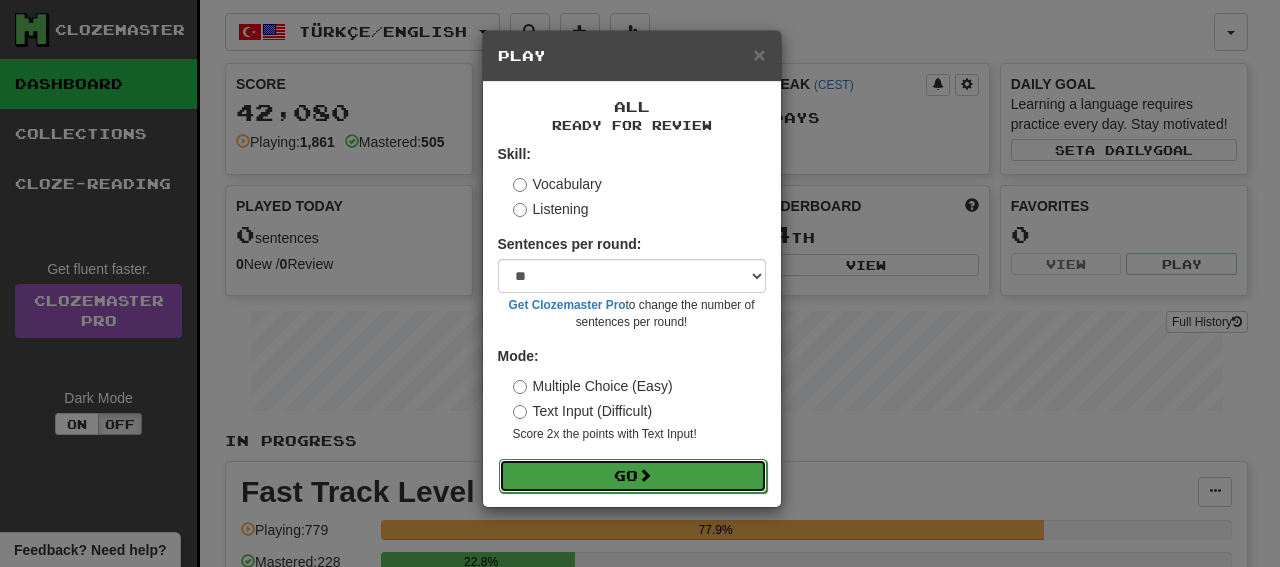 click on "Go" at bounding box center [633, 476] 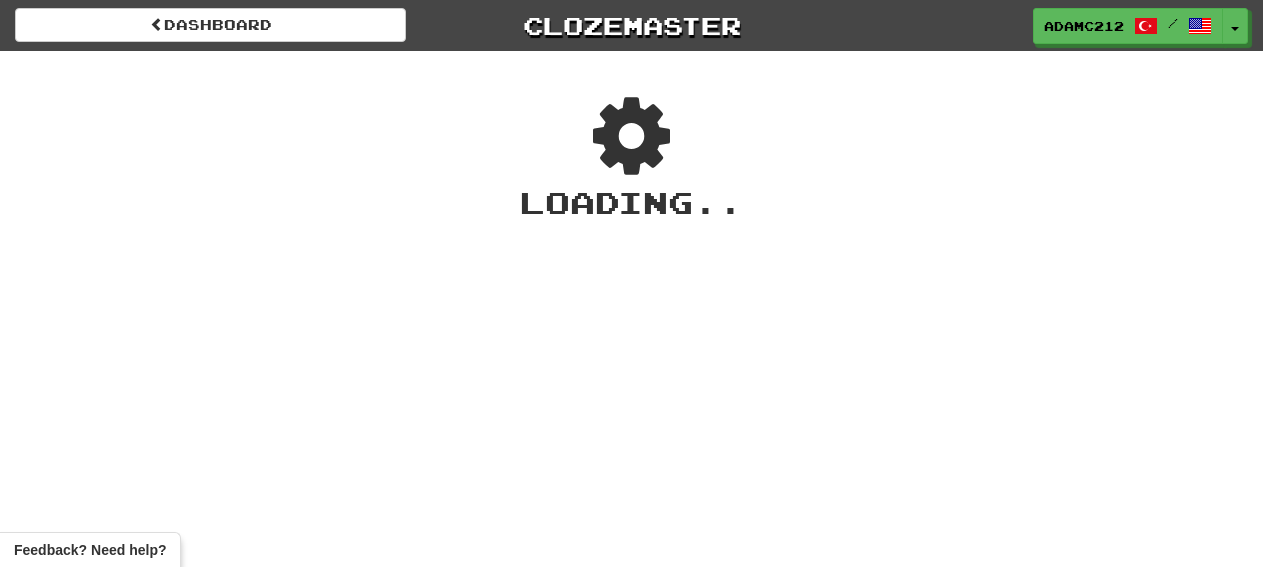 drag, startPoint x: 0, startPoint y: 0, endPoint x: 660, endPoint y: 411, distance: 777.50946 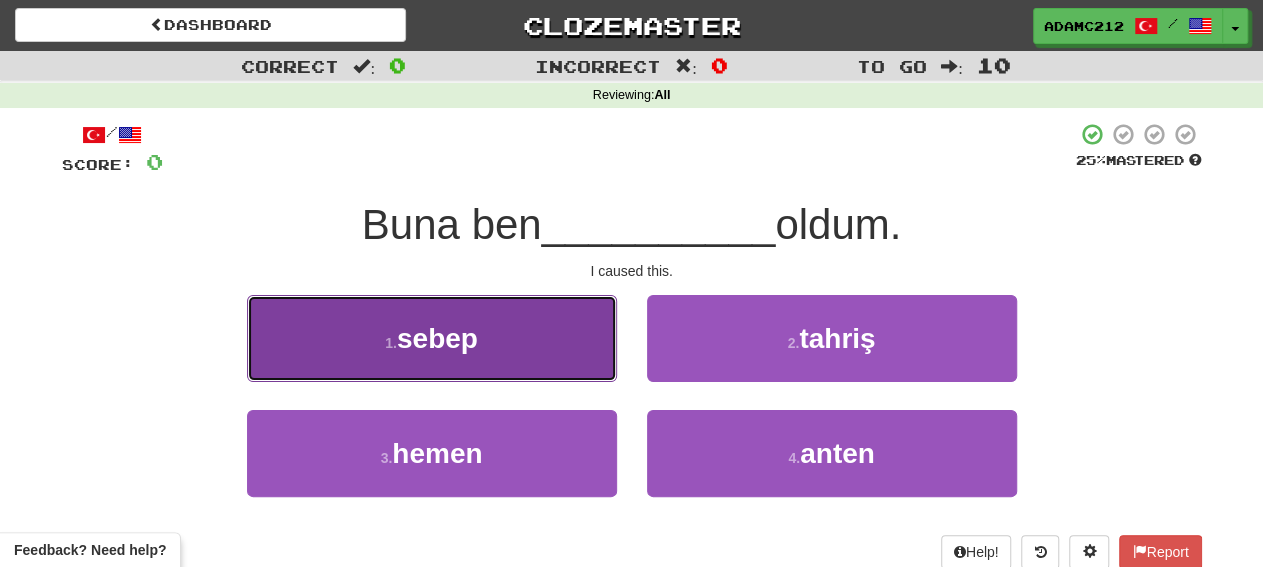 click on "1 .  sebep" at bounding box center (432, 338) 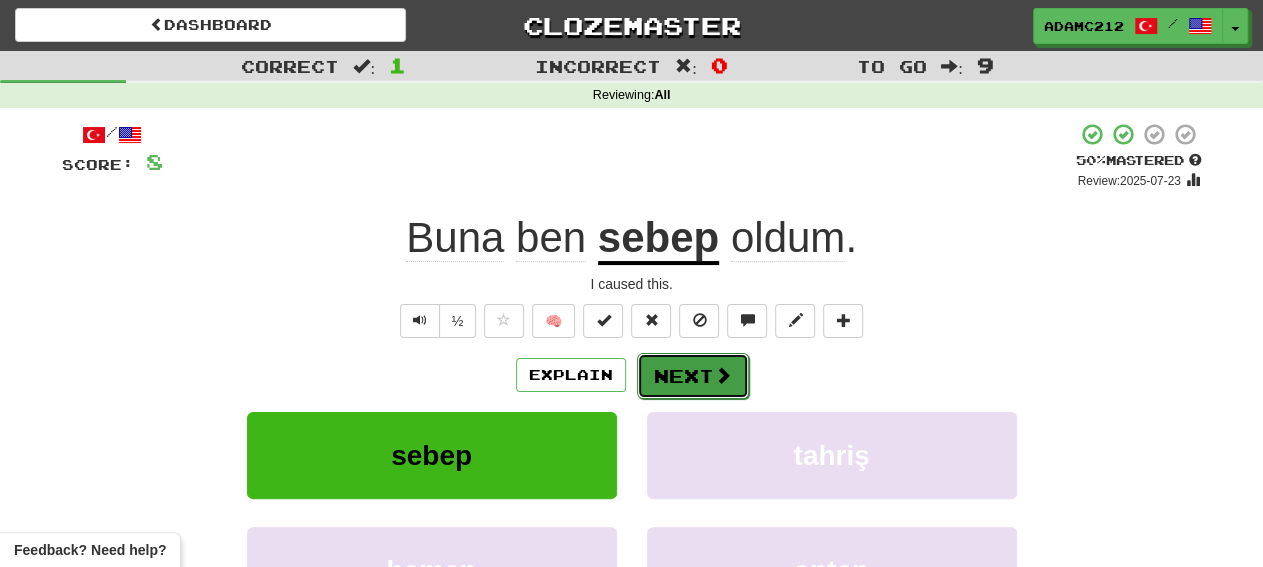 click on "Next" at bounding box center (693, 376) 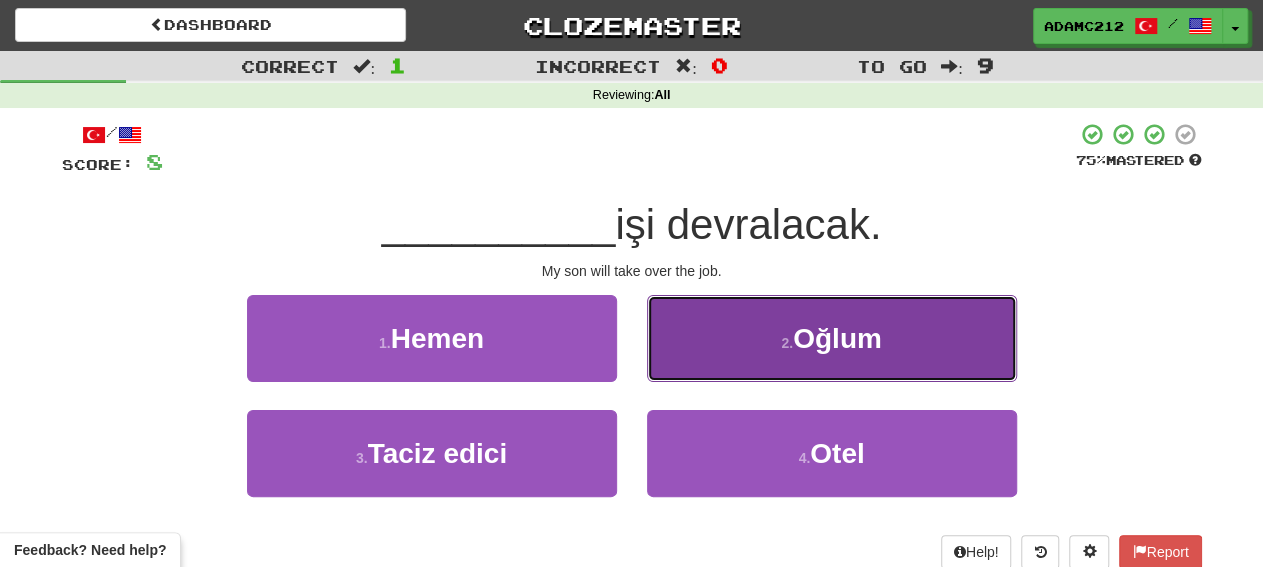 click on "2 .  Oğlum" at bounding box center [832, 338] 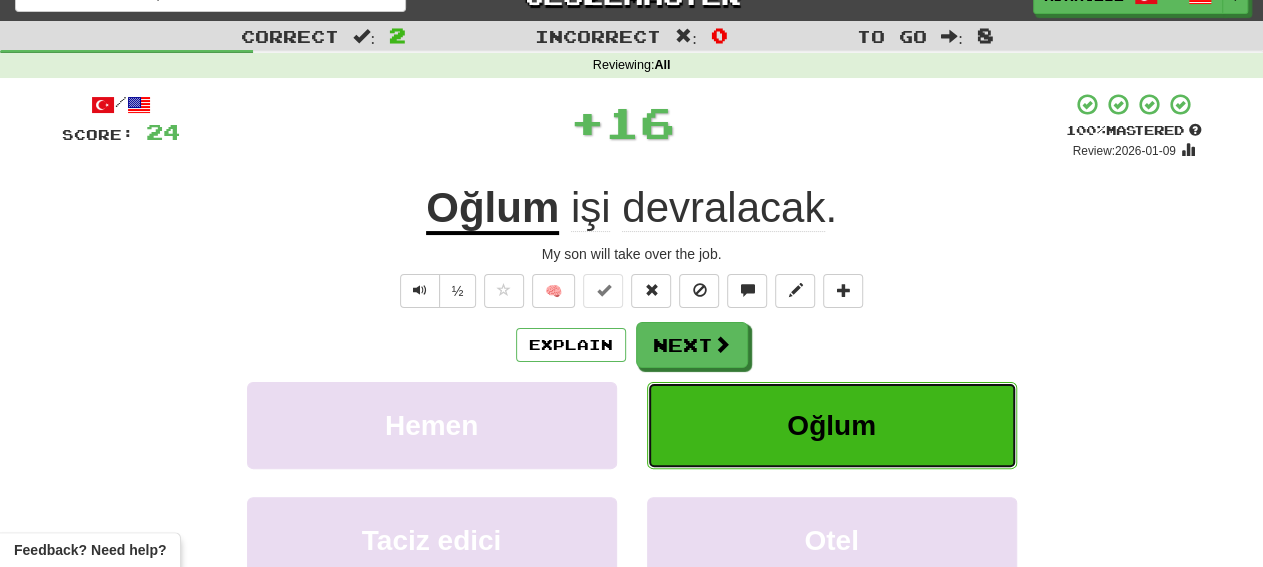 scroll, scrollTop: 48, scrollLeft: 0, axis: vertical 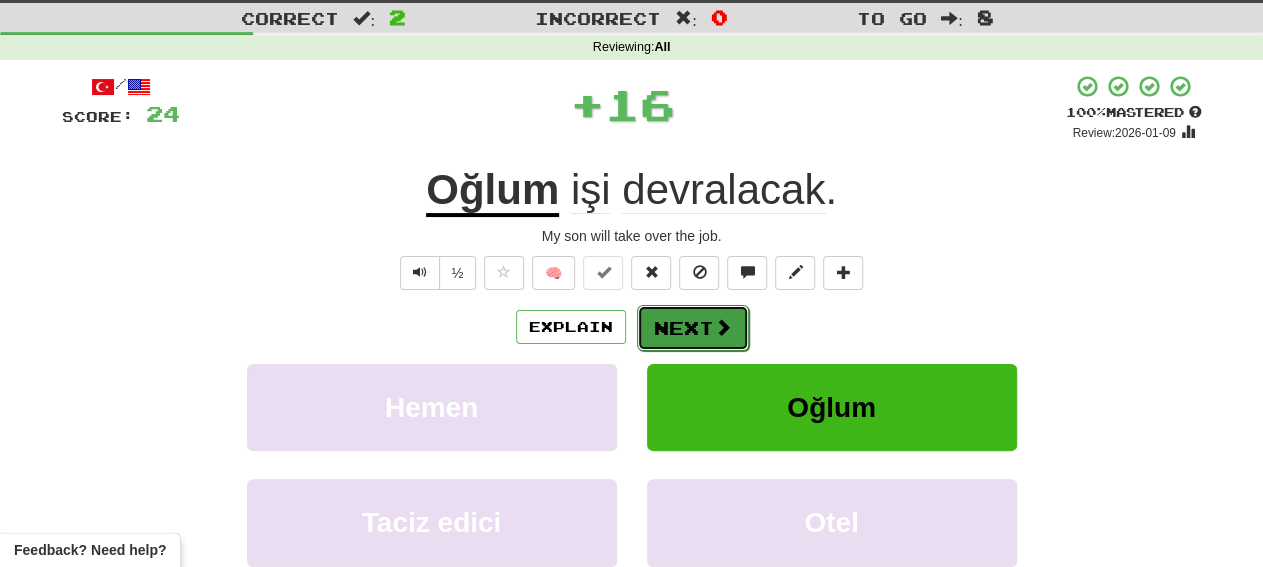click on "Next" at bounding box center (693, 328) 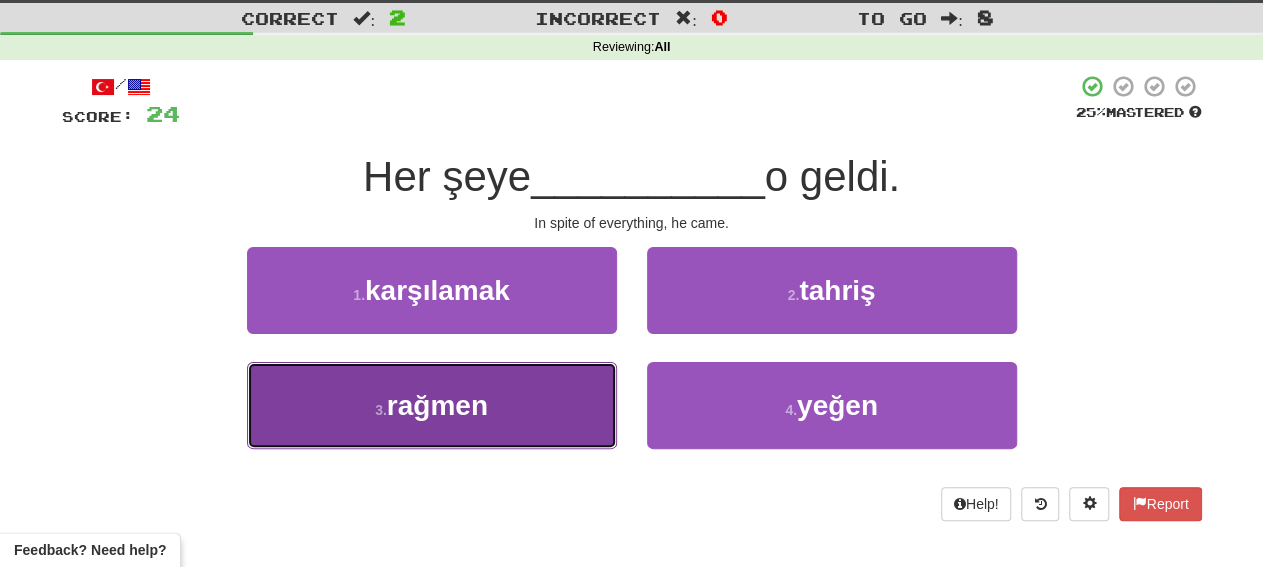 click on "3 .  rağmen" at bounding box center [432, 405] 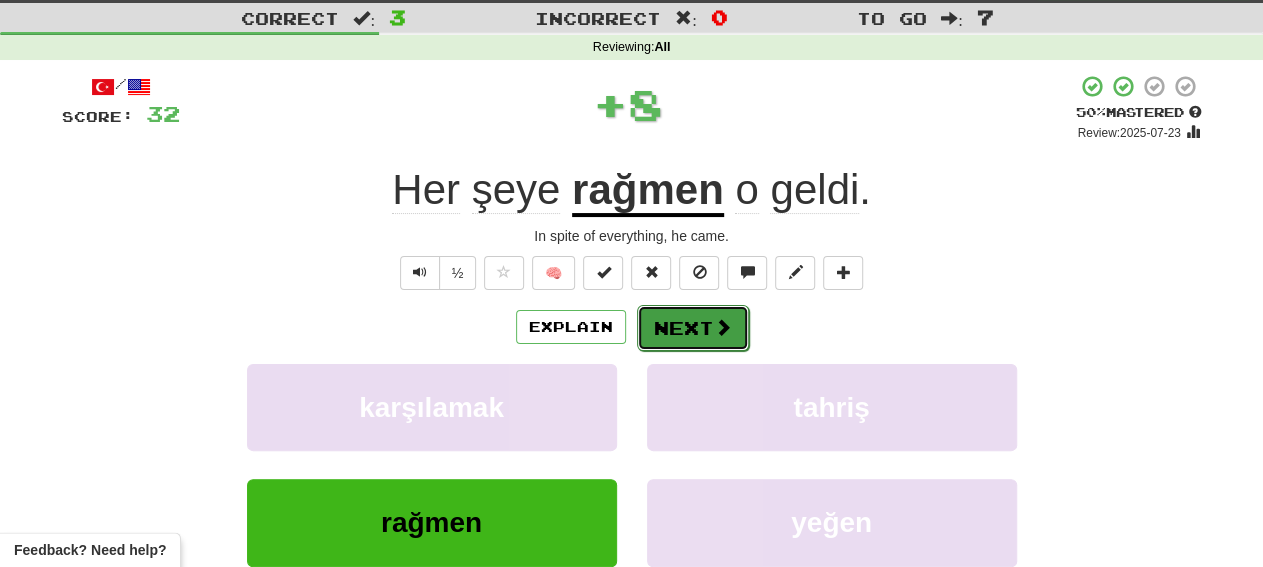 click on "Next" at bounding box center (693, 328) 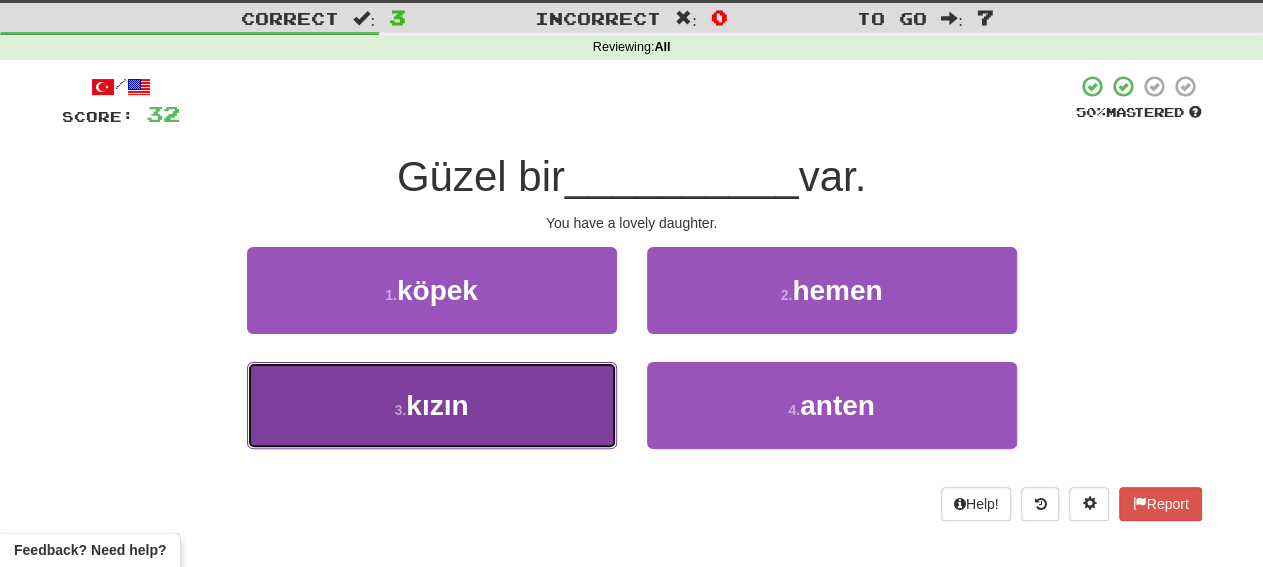 click on "3 .  kızın" at bounding box center (432, 405) 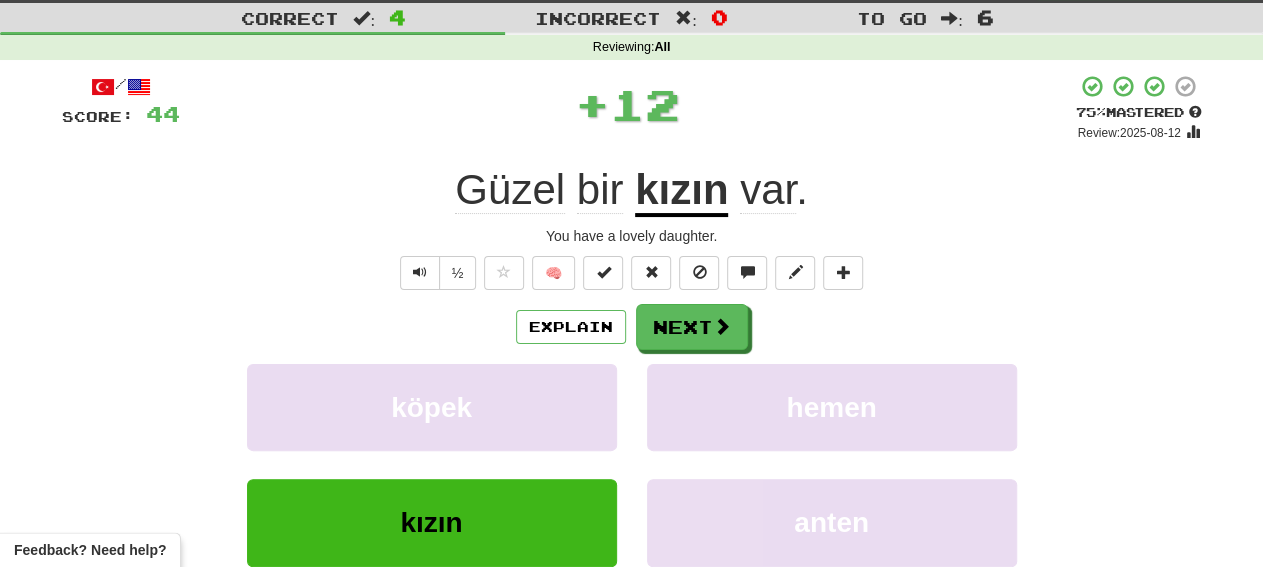 click on "/  Score:   44 + 12 75 %  Mastered Review:  2025-08-12 Güzel   bir   kızın   var . You have a lovely daughter. ½ 🧠 Explain Next köpek hemen kızın anten Learn more: köpek hemen kızın anten  Help!  Report Sentence Source" at bounding box center (632, 387) 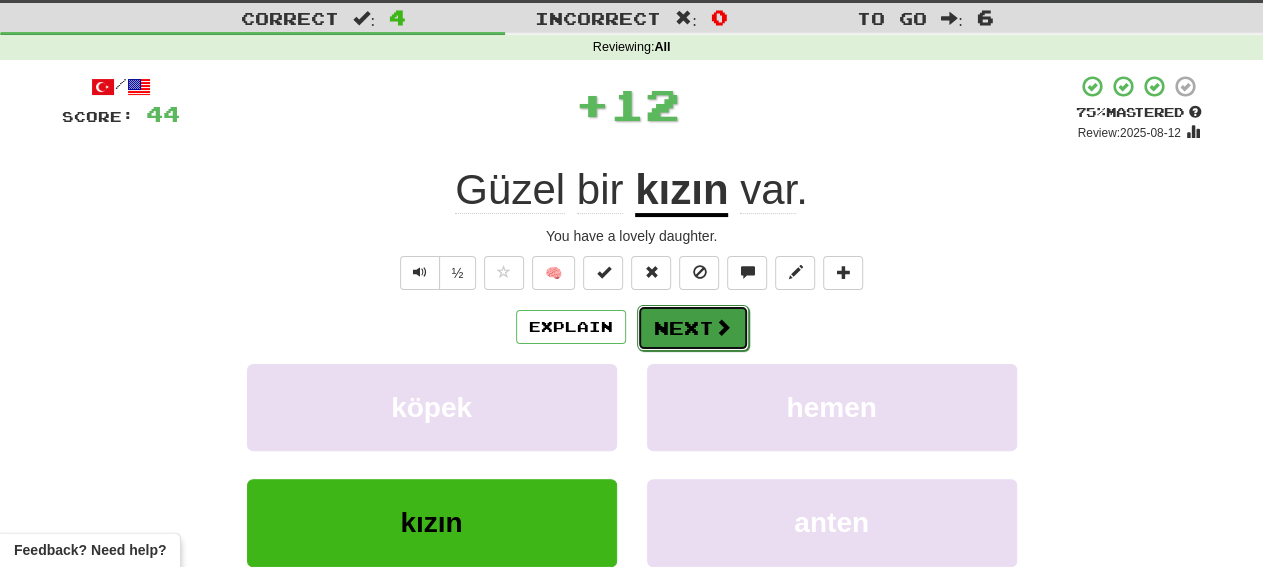 click on "Next" at bounding box center [693, 328] 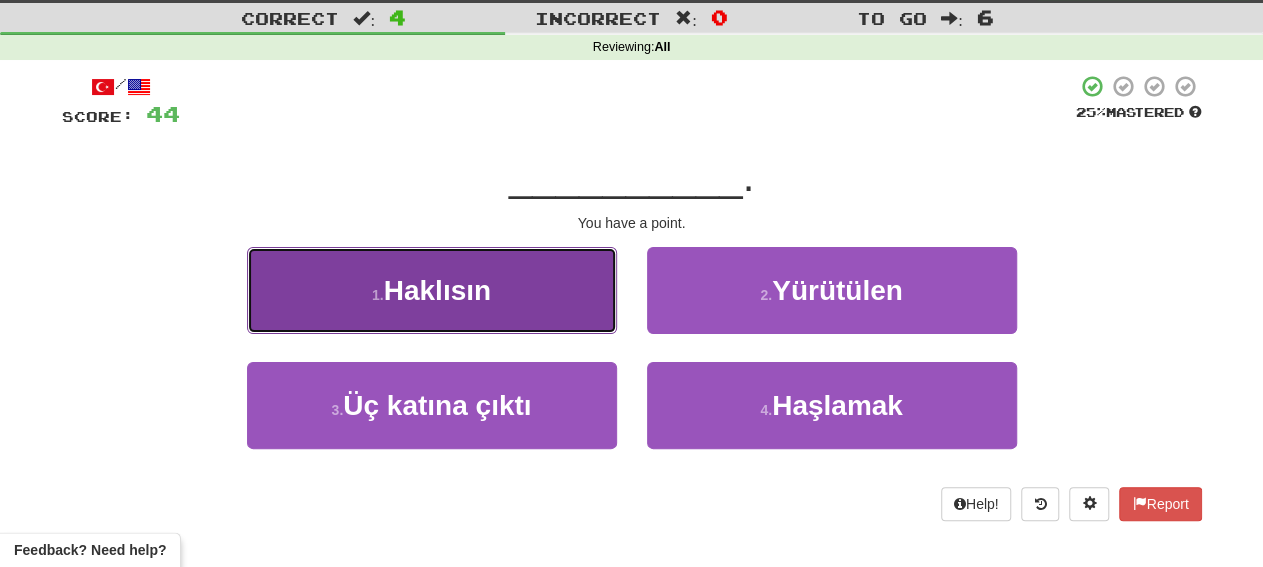 click on "1 .  Haklısın" at bounding box center [432, 290] 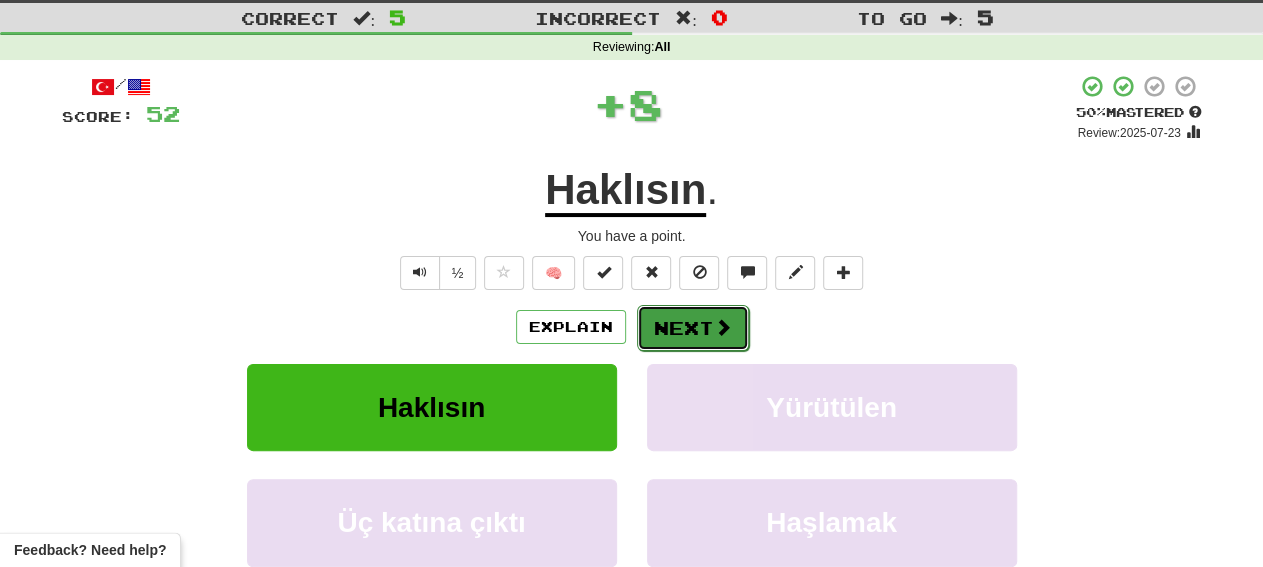 click on "Next" at bounding box center [693, 328] 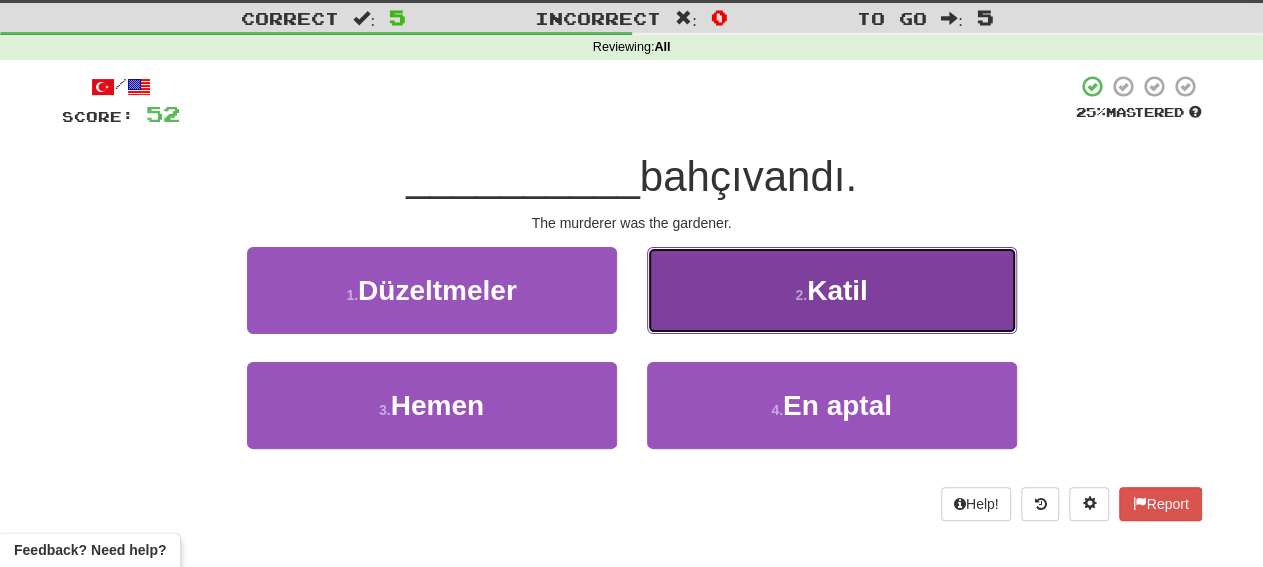 click on "2 .  Katil" at bounding box center [832, 290] 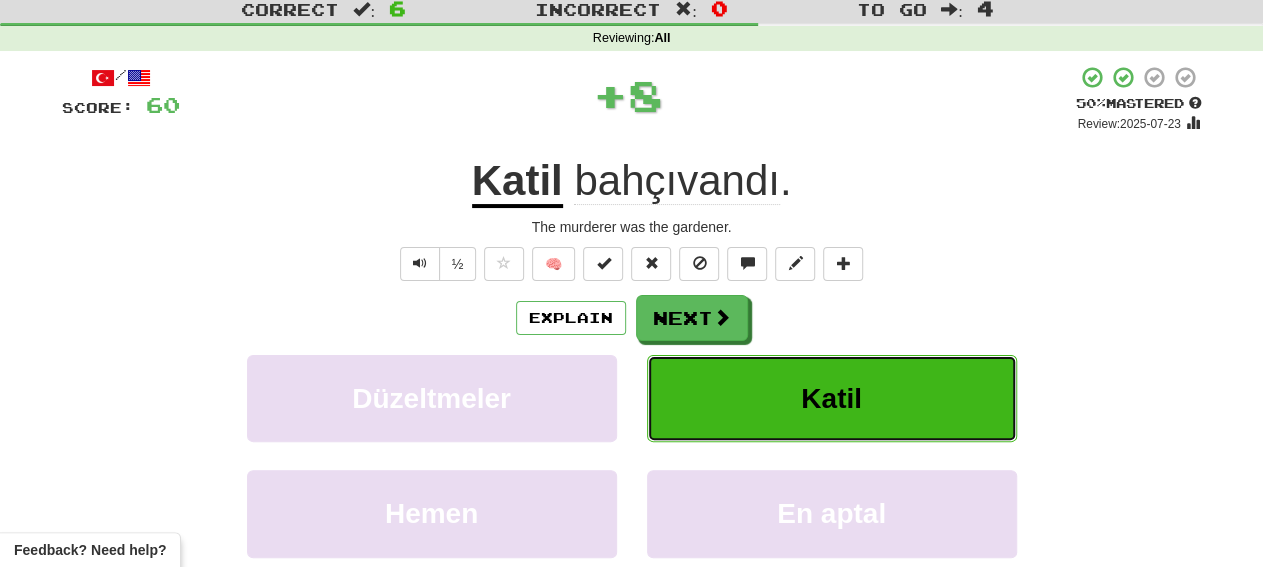 scroll, scrollTop: 70, scrollLeft: 0, axis: vertical 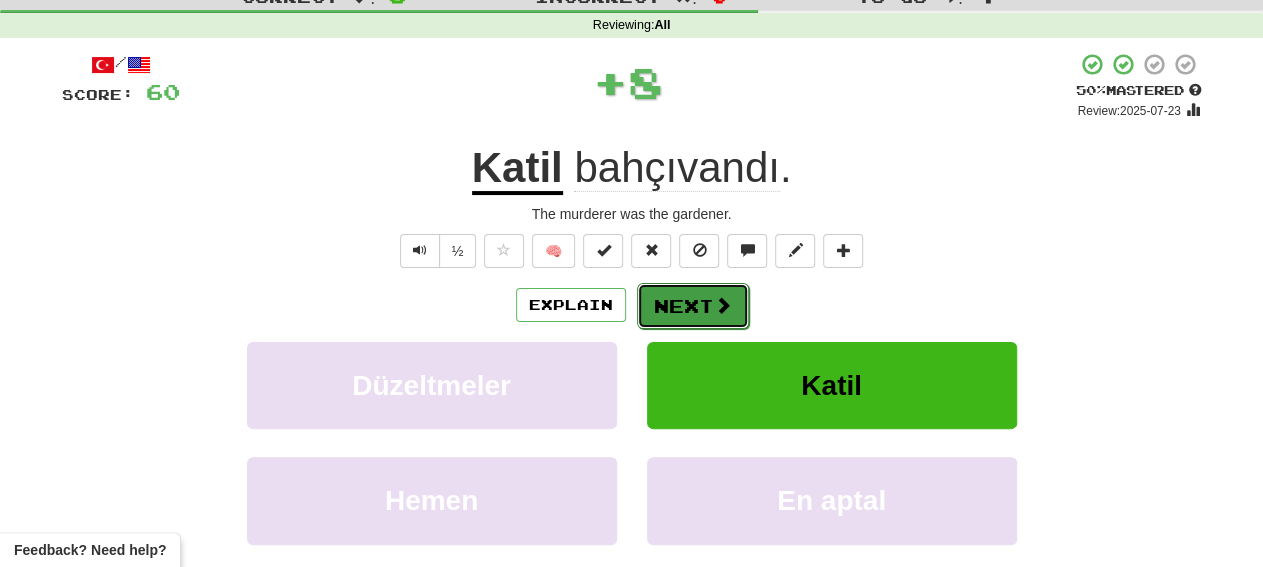 click on "Next" at bounding box center (693, 306) 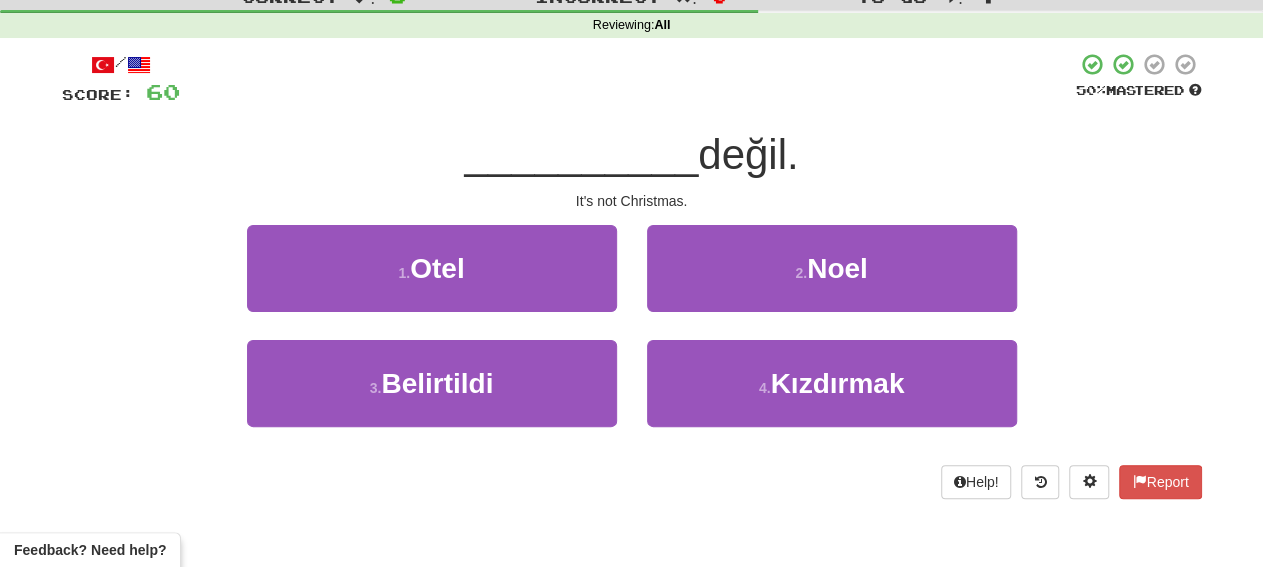 scroll, scrollTop: 14, scrollLeft: 0, axis: vertical 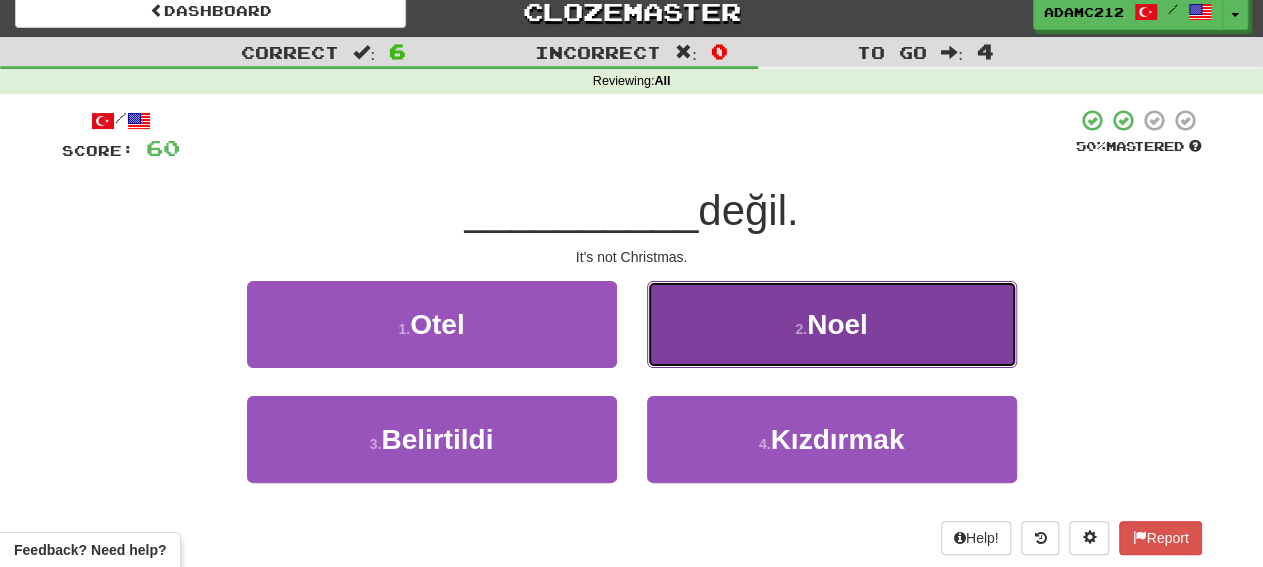 click on "2 .  Noel" at bounding box center [832, 324] 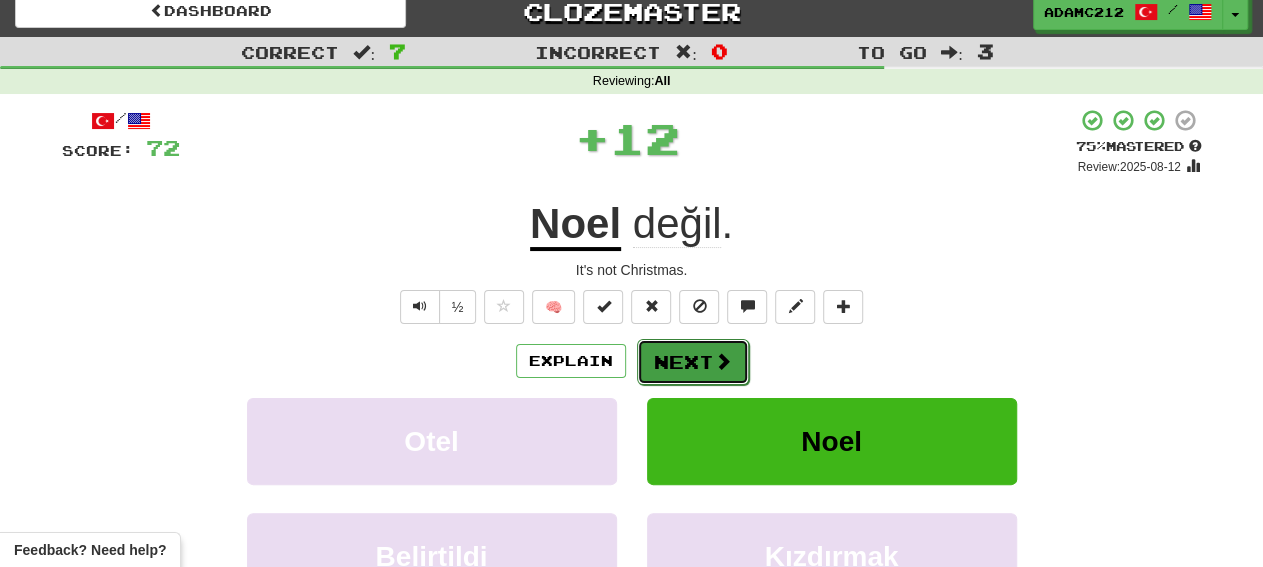 click on "Next" at bounding box center (693, 362) 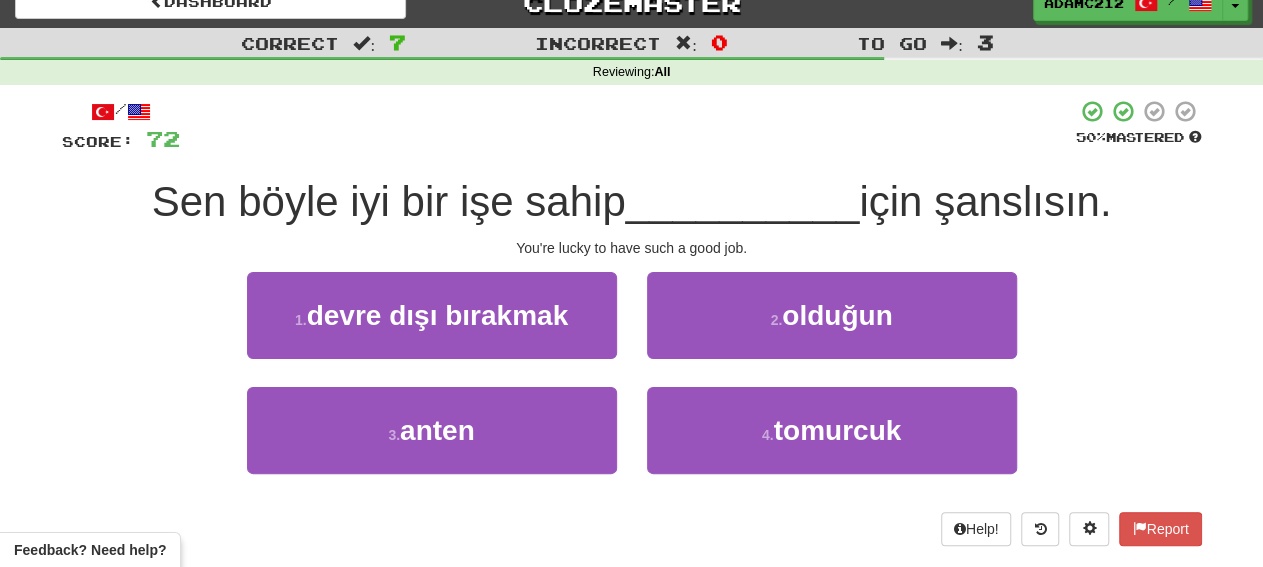 scroll, scrollTop: 17, scrollLeft: 0, axis: vertical 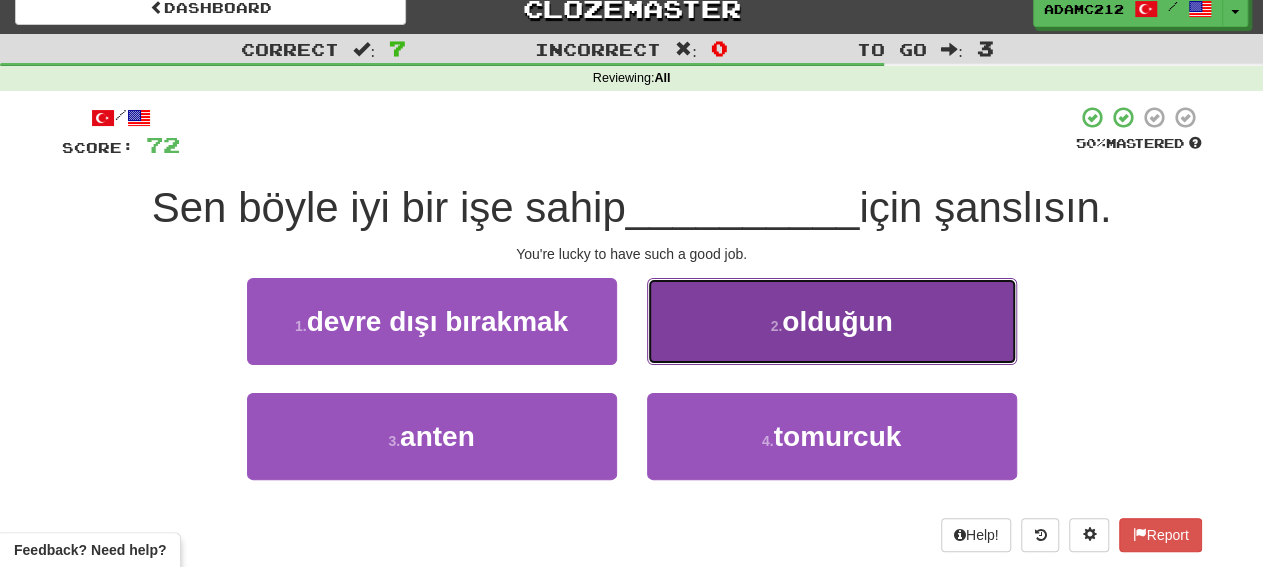 click on "2 .  olduğun" at bounding box center [832, 321] 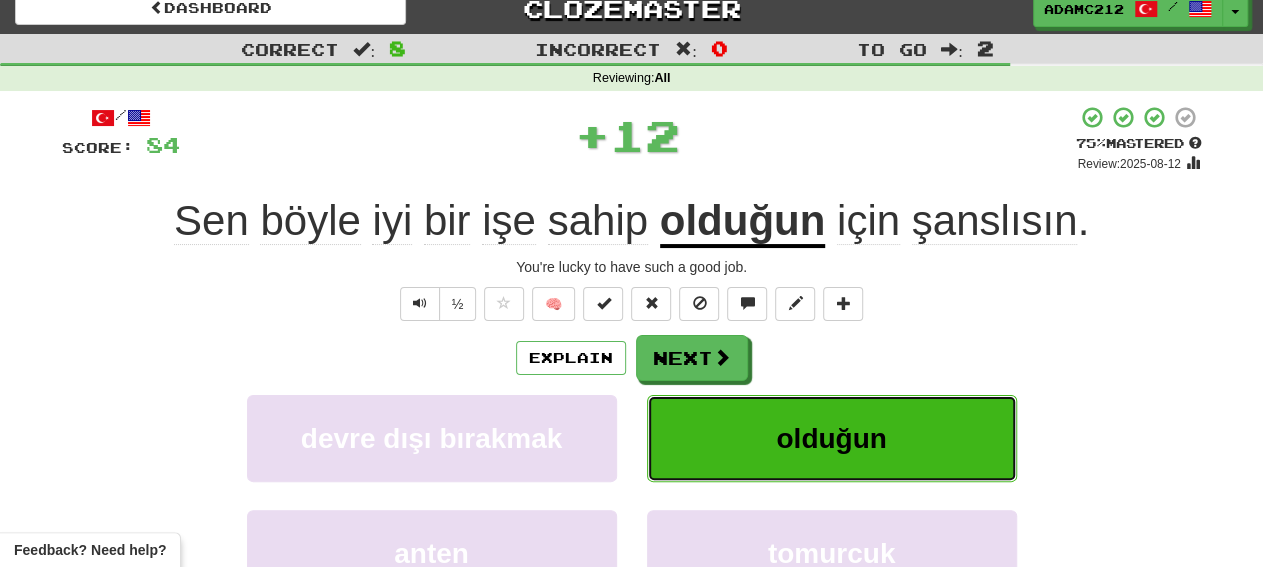 scroll, scrollTop: 36, scrollLeft: 0, axis: vertical 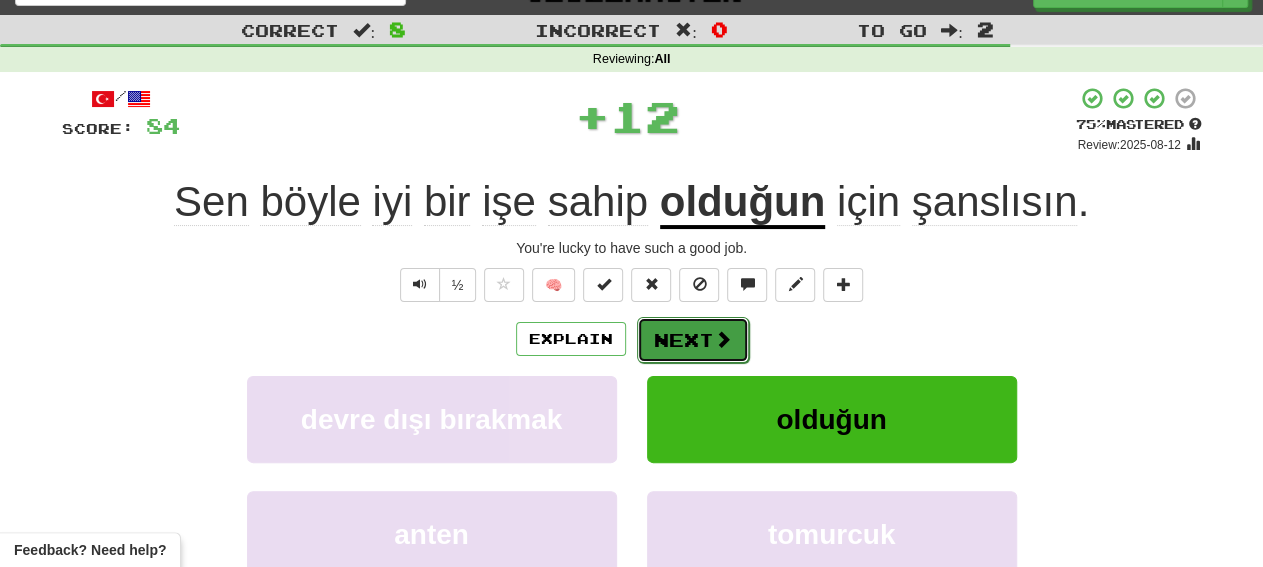 click on "Next" at bounding box center [693, 340] 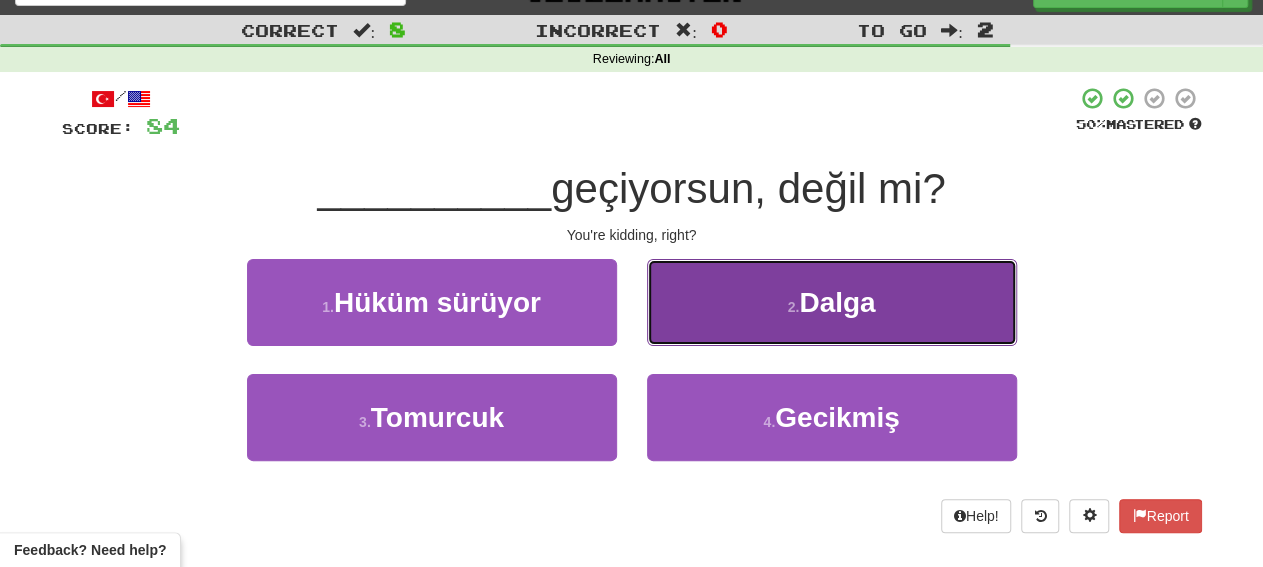 click on "2 .  Dalga" at bounding box center [832, 302] 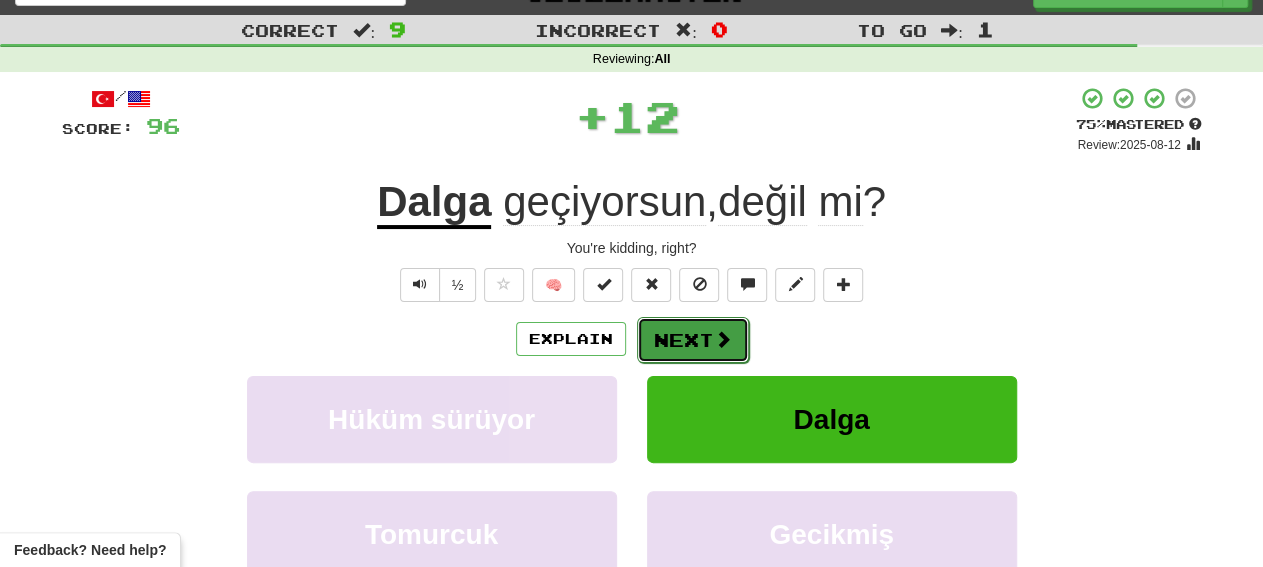 click on "Next" at bounding box center (693, 340) 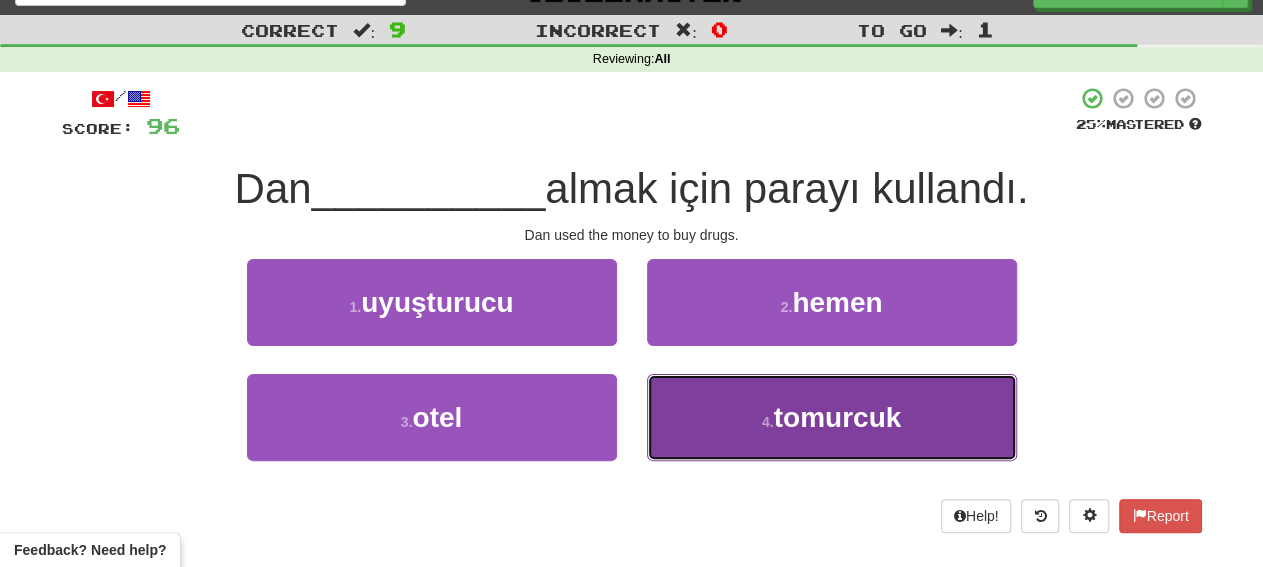 click on "4 .  tomurcuk" at bounding box center [832, 417] 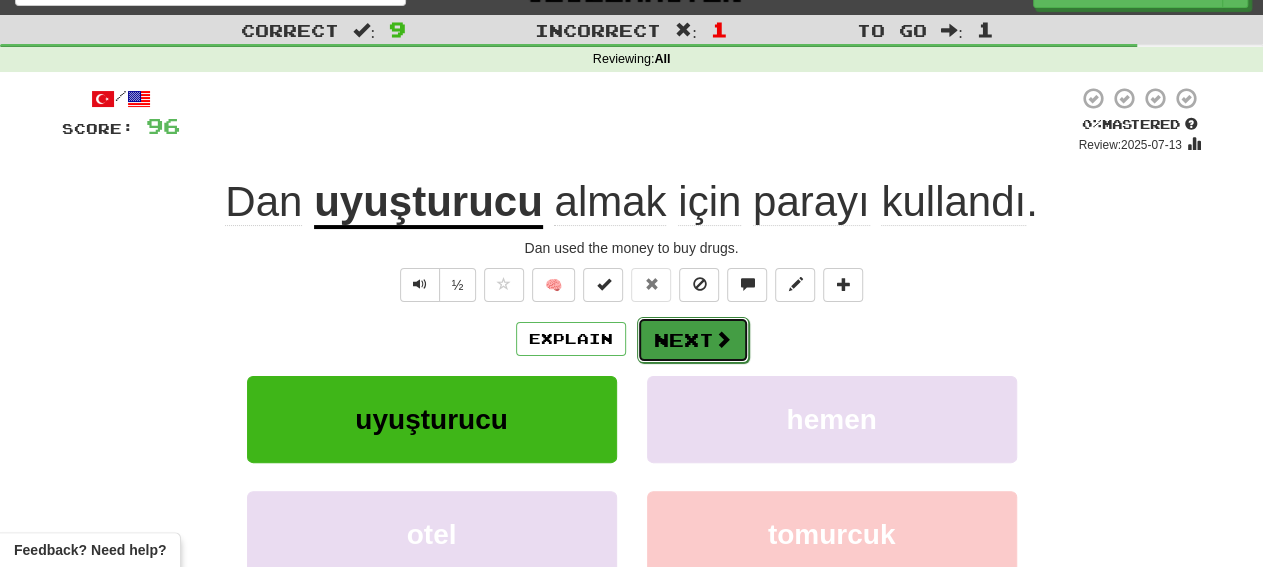click on "Next" at bounding box center (693, 340) 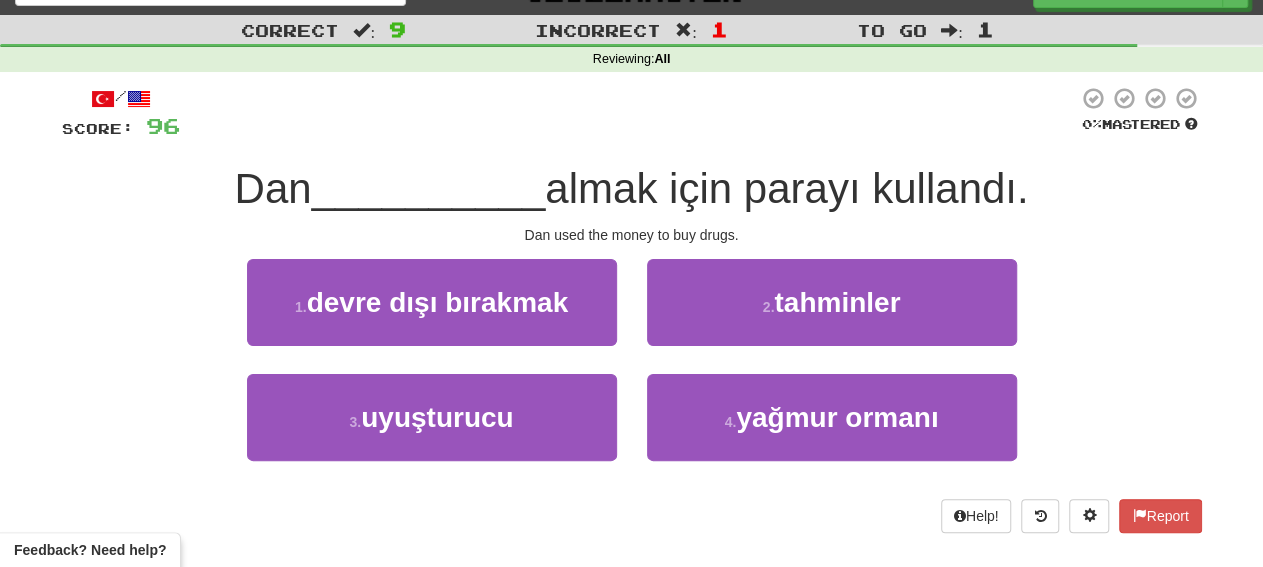 click on "Correct   :   9 Incorrect   :   1 To go   :   1 Reviewing :  All  /  Score:   96 0 %  Mastered Dan  __________  almak için parayı kullandı. Dan used the money to buy drugs. 1 .  devre dışı bırakmak 2 .  tahminler 3 .  uyuşturucu 4 .  yağmur ormanı  Help!  Report" at bounding box center [631, 288] 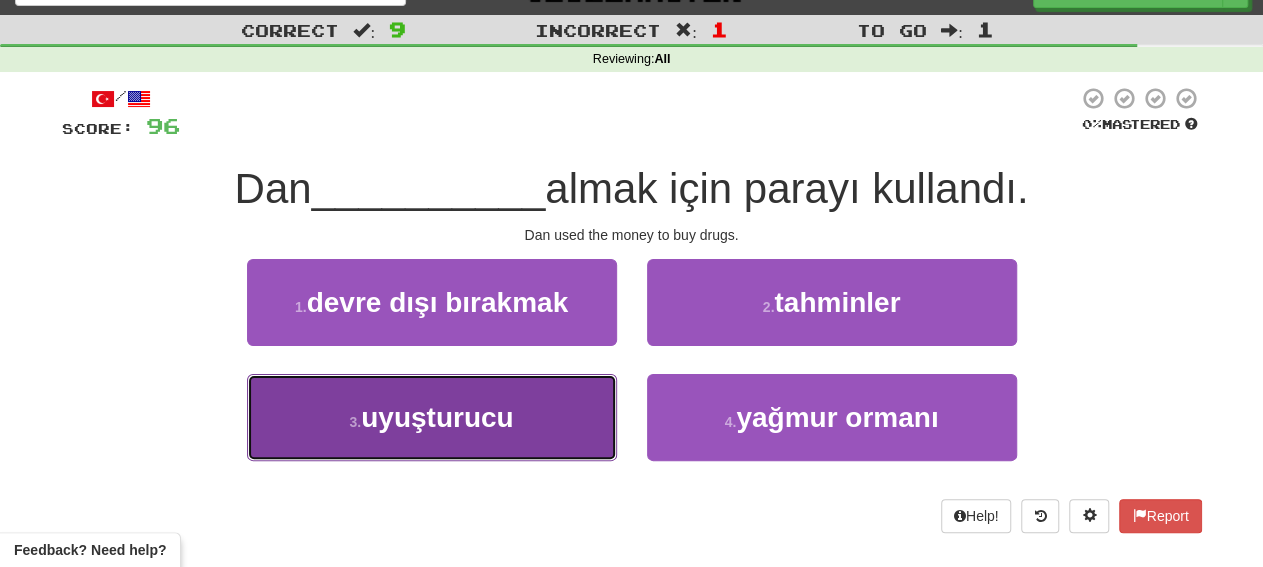 click on "uyuşturucu" at bounding box center (437, 417) 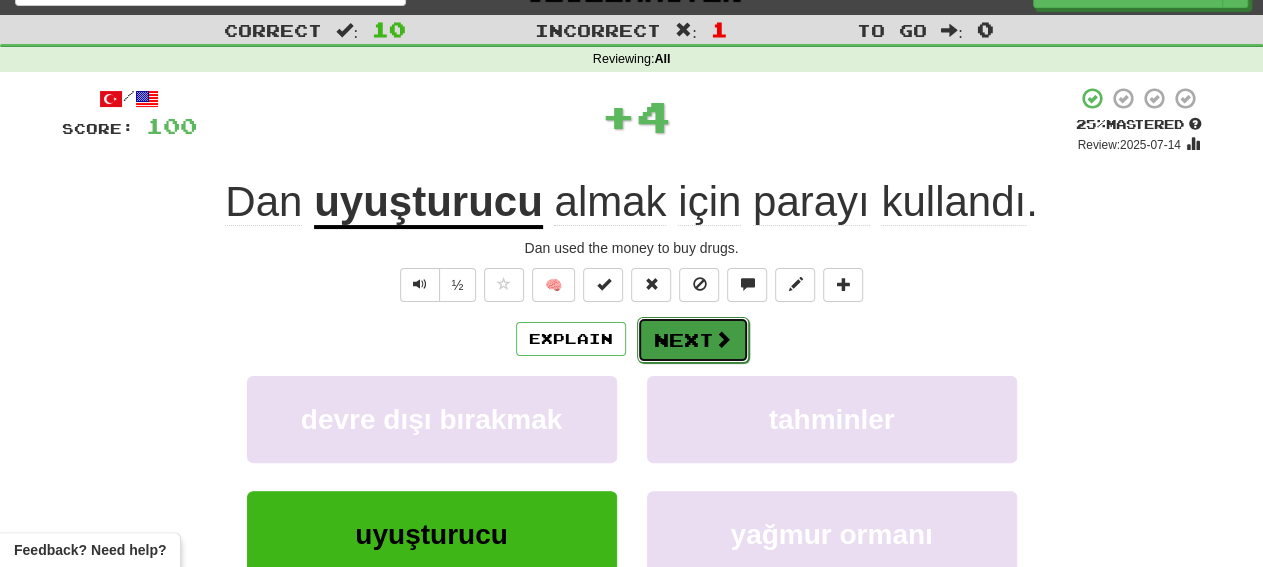 click on "Next" at bounding box center [693, 340] 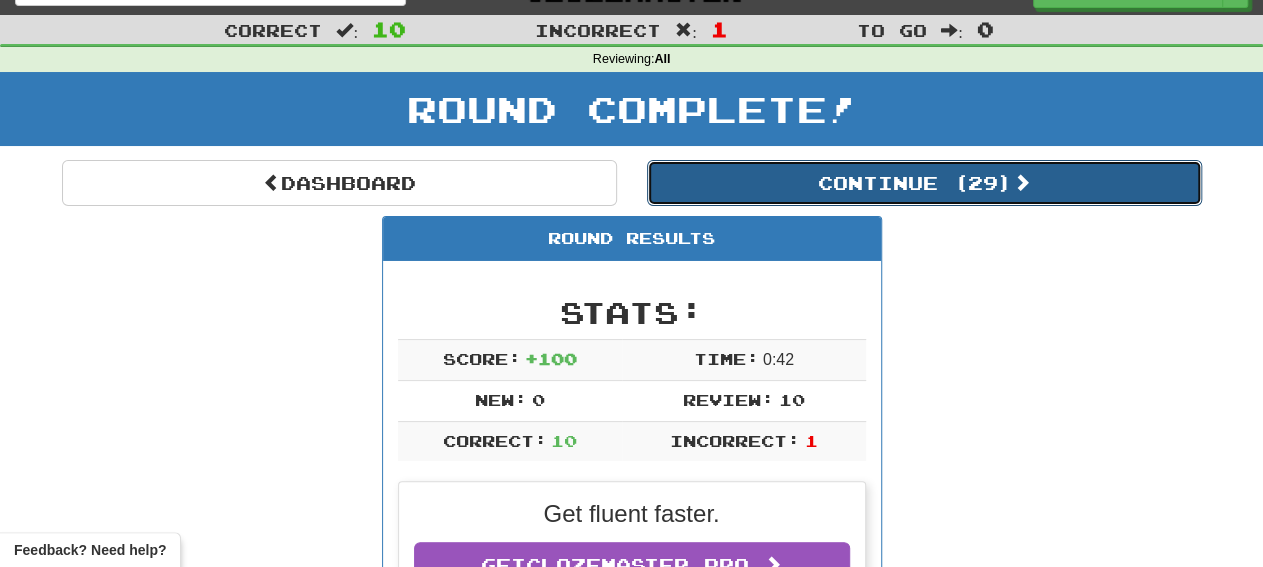 click on "Continue ( 29 )" at bounding box center [924, 183] 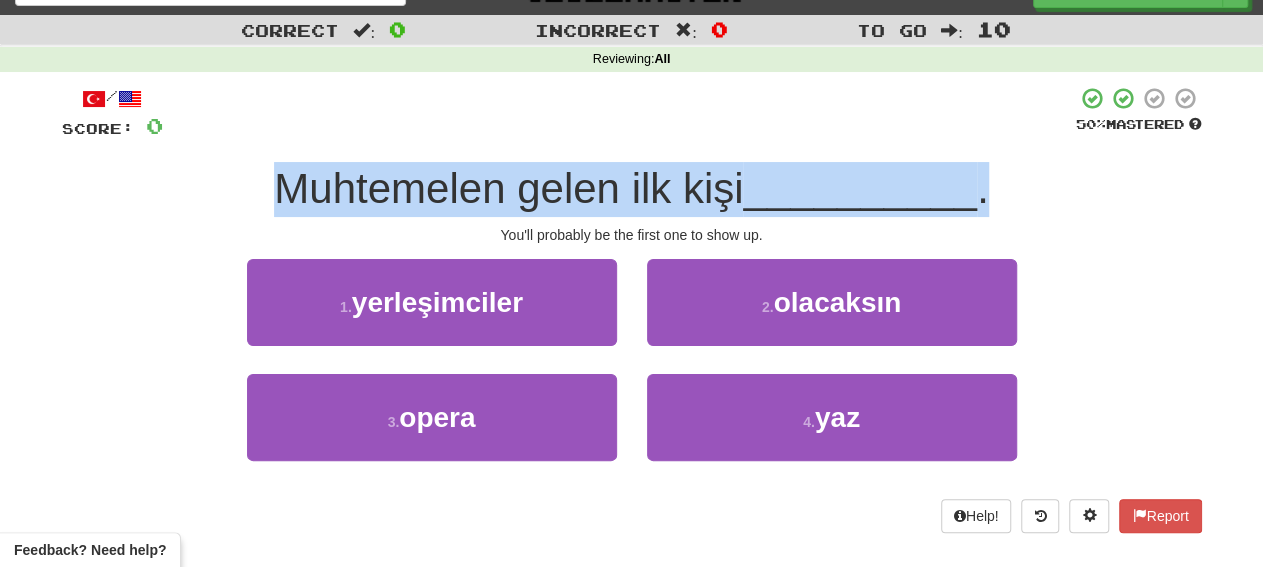 drag, startPoint x: 1233, startPoint y: 149, endPoint x: 1255, endPoint y: 142, distance: 23.086792 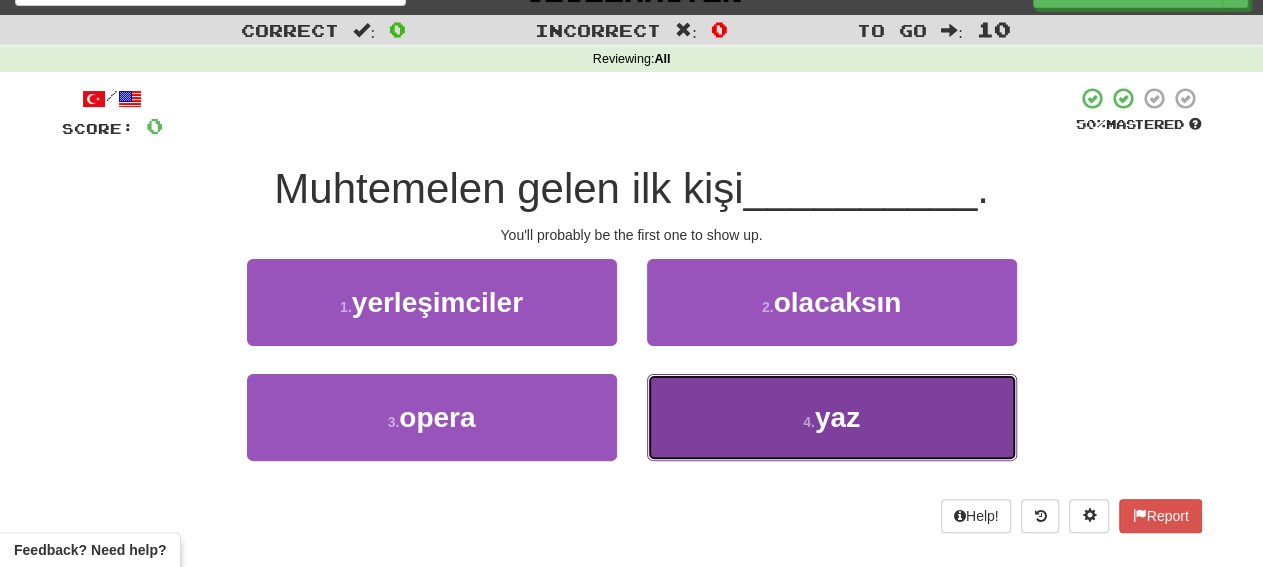 click on "yaz" at bounding box center [837, 417] 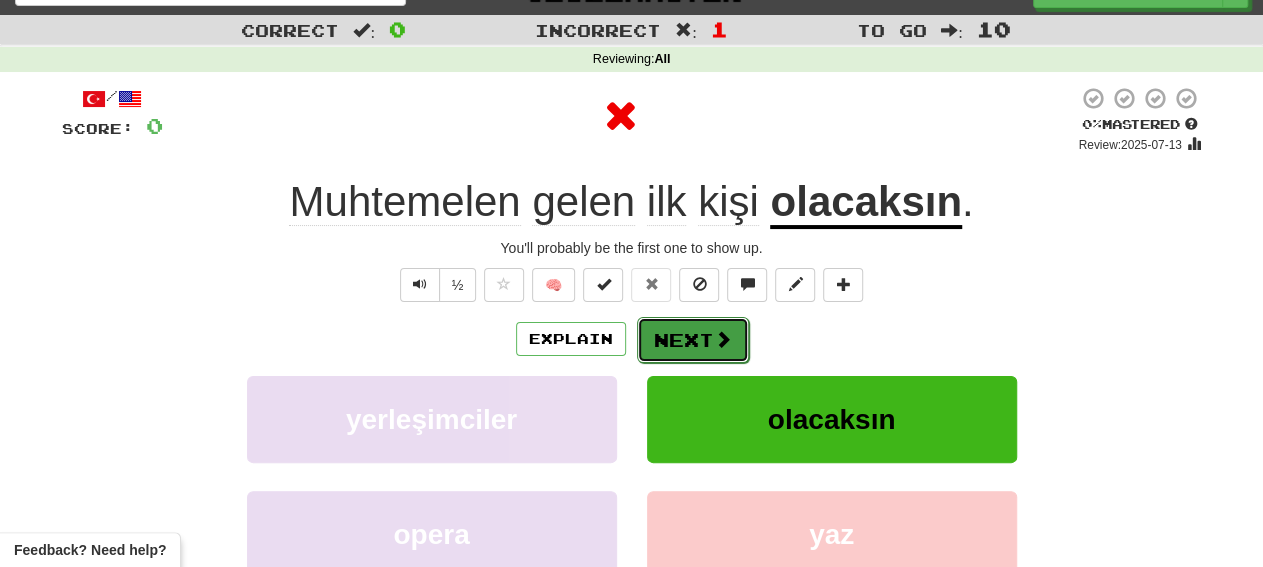 click on "Next" at bounding box center [693, 340] 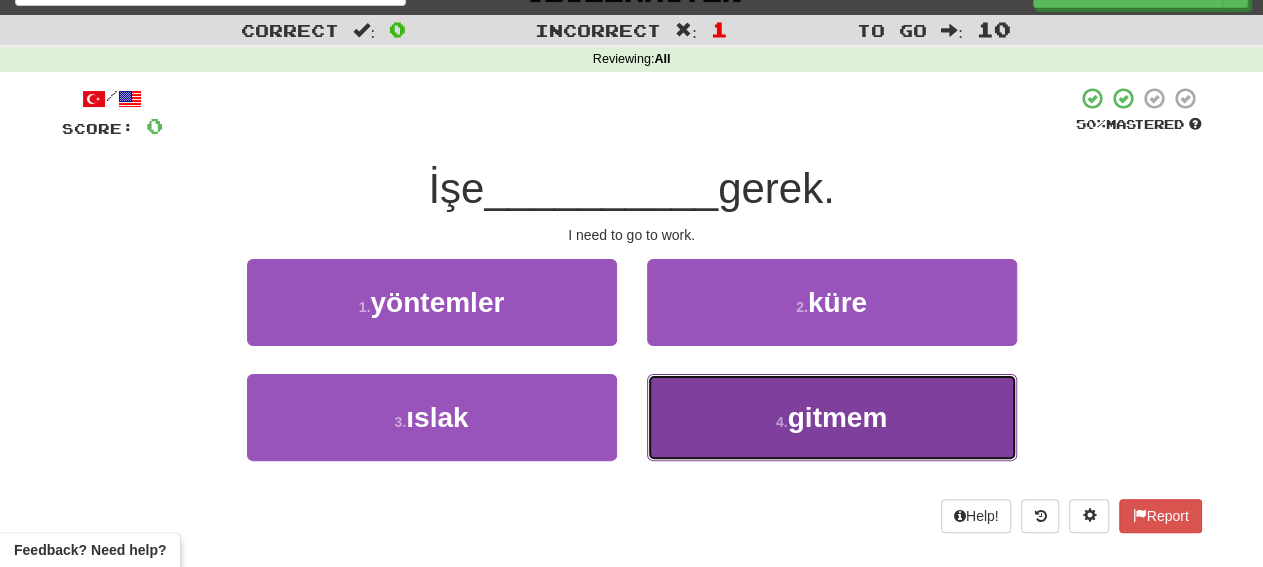 click on "4 .  gitmem" at bounding box center [832, 417] 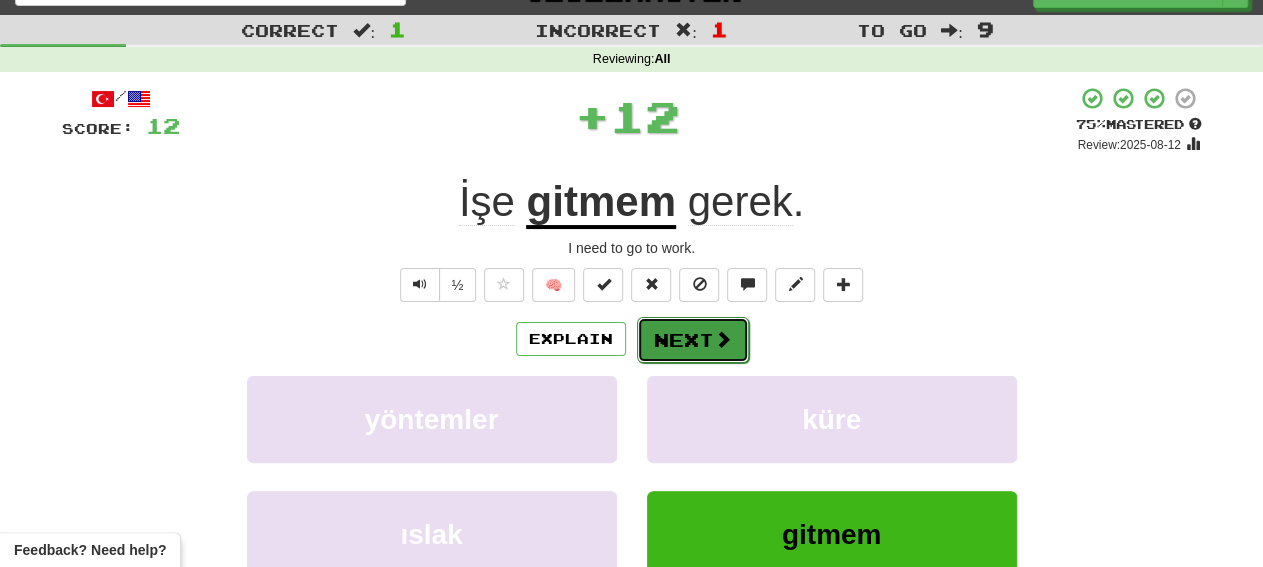 click on "Next" at bounding box center [693, 340] 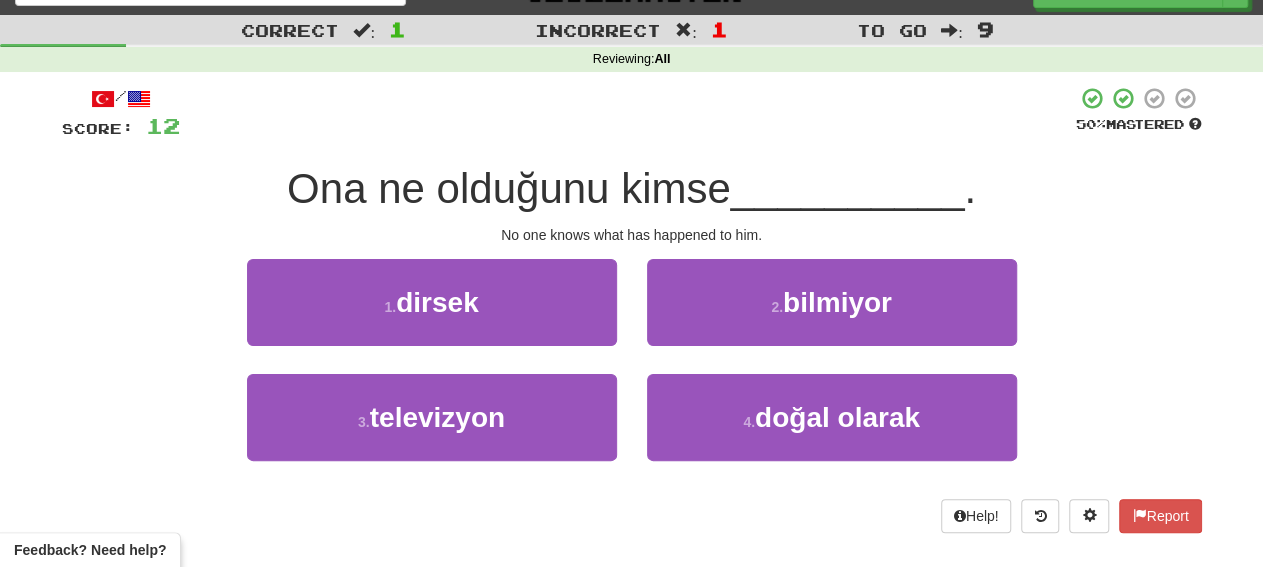 drag, startPoint x: 1249, startPoint y: 168, endPoint x: 1275, endPoint y: 154, distance: 29.529646 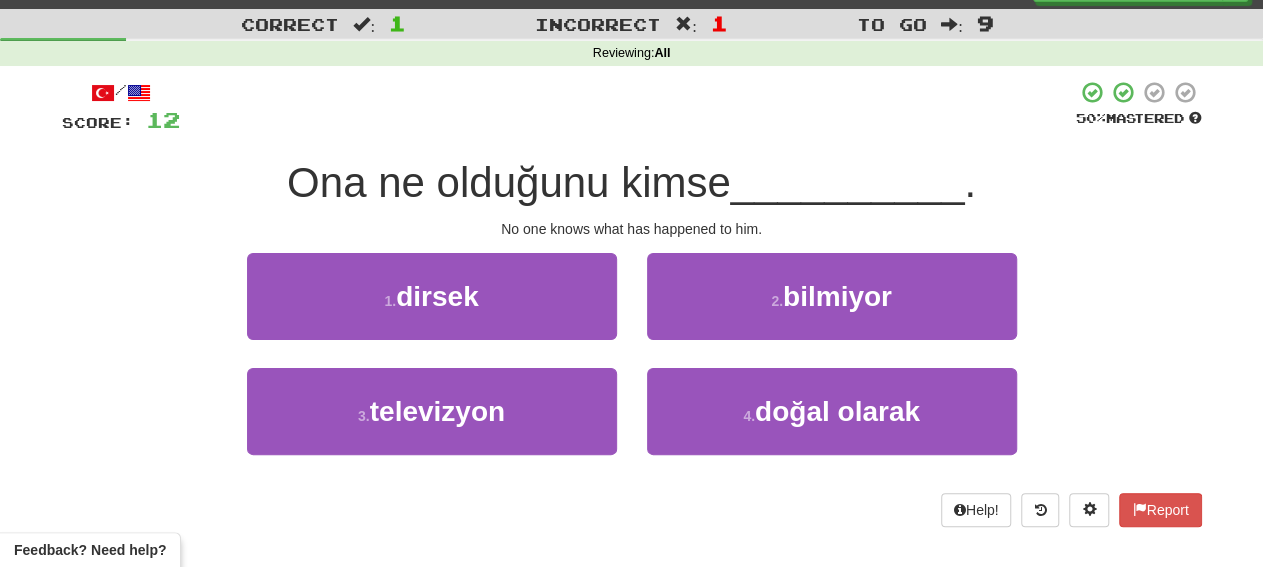 scroll, scrollTop: 34, scrollLeft: 0, axis: vertical 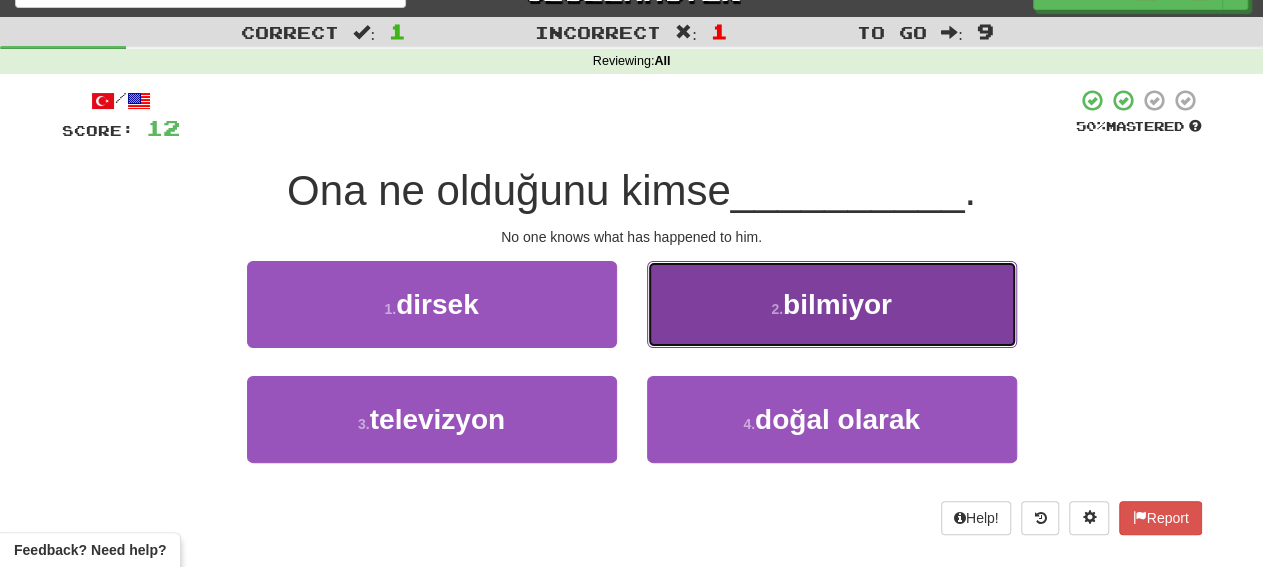click on "bilmiyor" at bounding box center (837, 304) 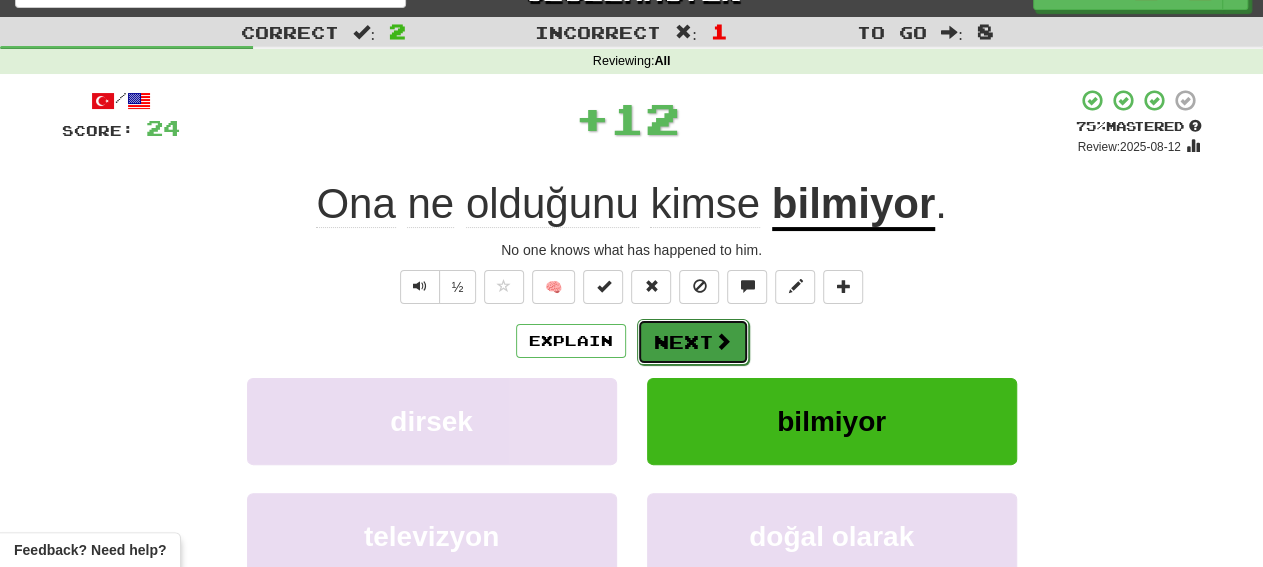 click on "Next" at bounding box center (693, 342) 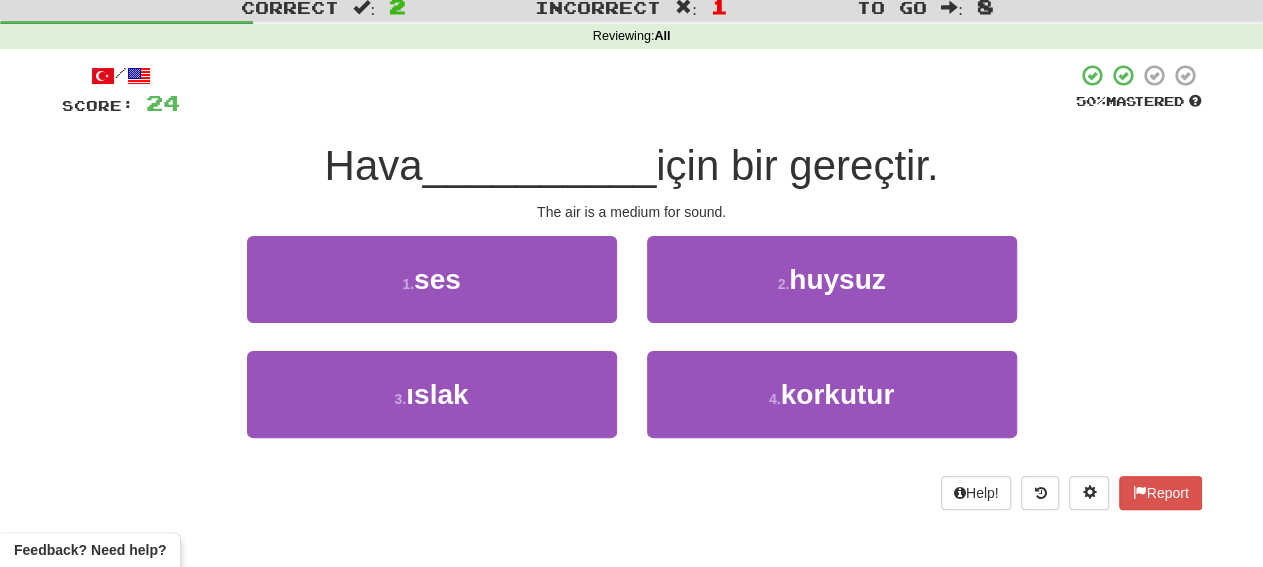 scroll, scrollTop: 48, scrollLeft: 0, axis: vertical 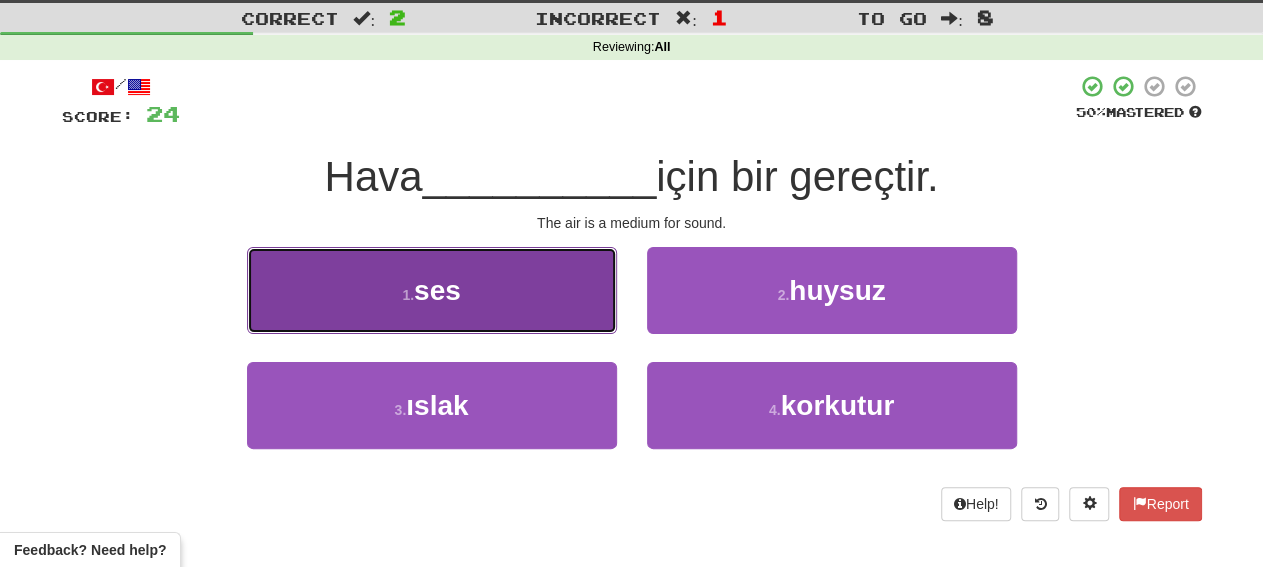 click on "1 .  ses" at bounding box center [432, 290] 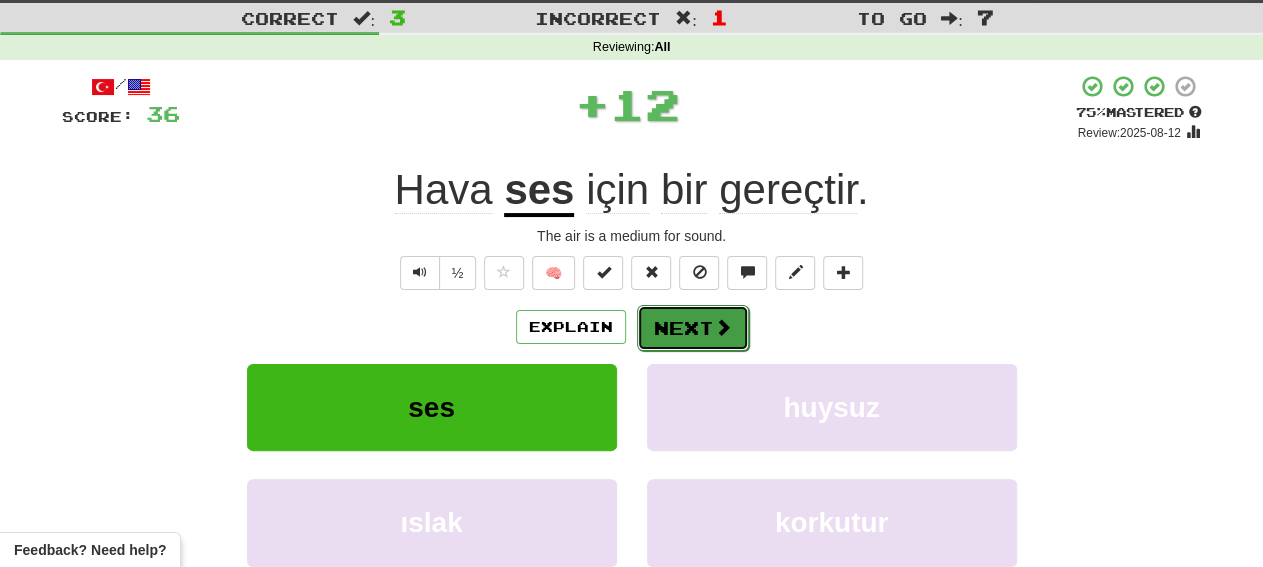 click at bounding box center (723, 327) 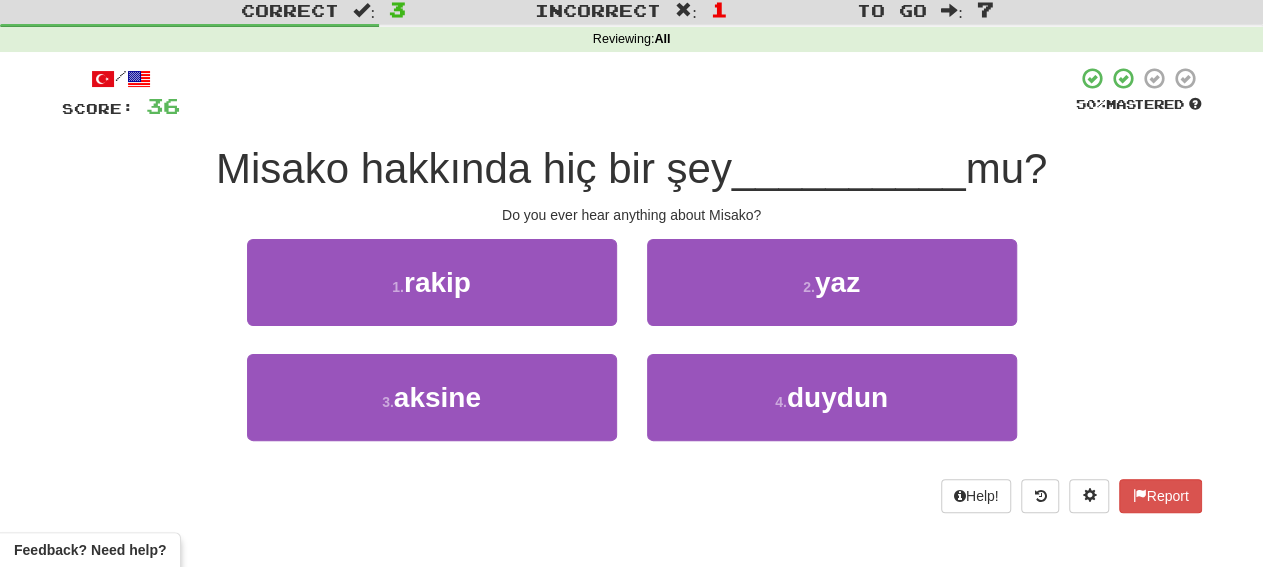 scroll, scrollTop: 35, scrollLeft: 0, axis: vertical 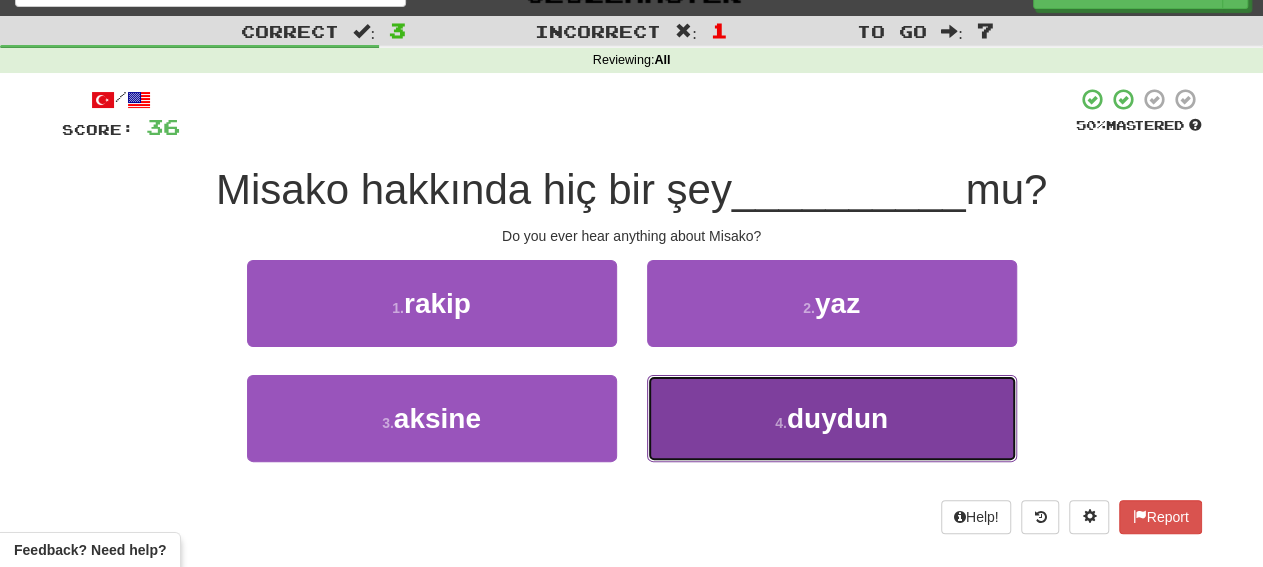 click on "4 .  duydun" at bounding box center [832, 418] 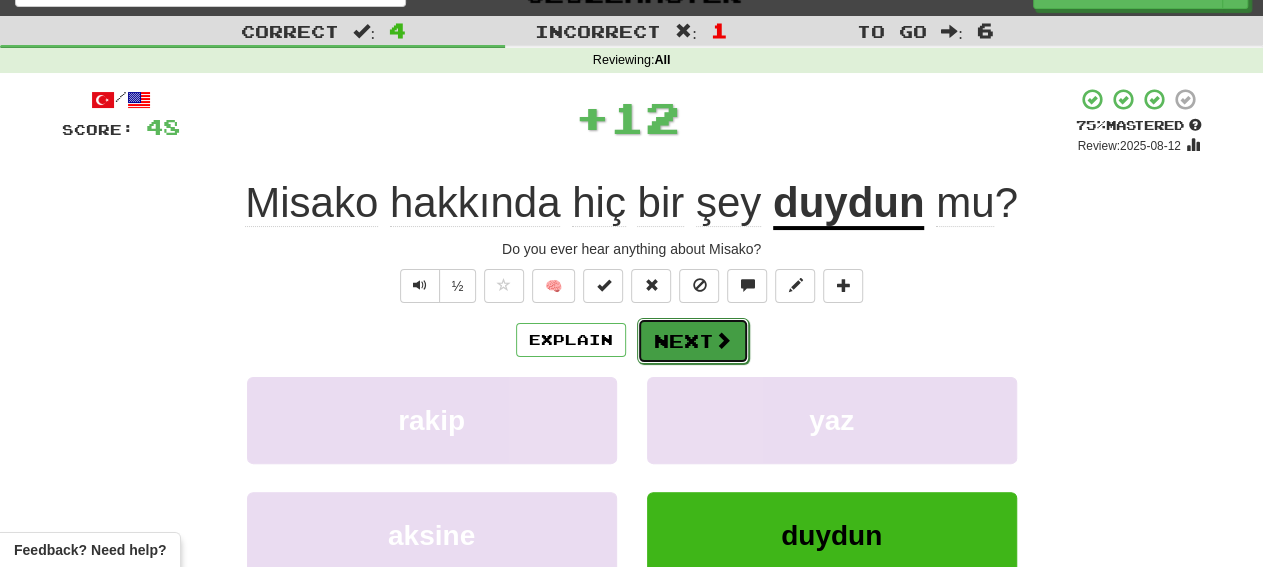click at bounding box center (723, 340) 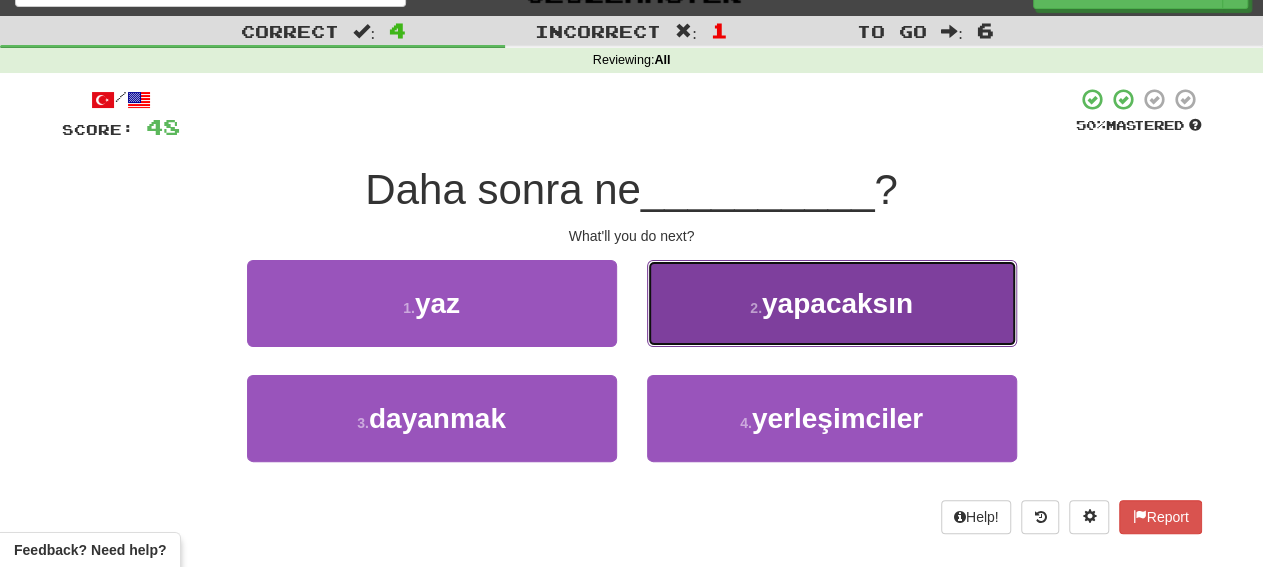 click on "yapacaksın" at bounding box center [837, 303] 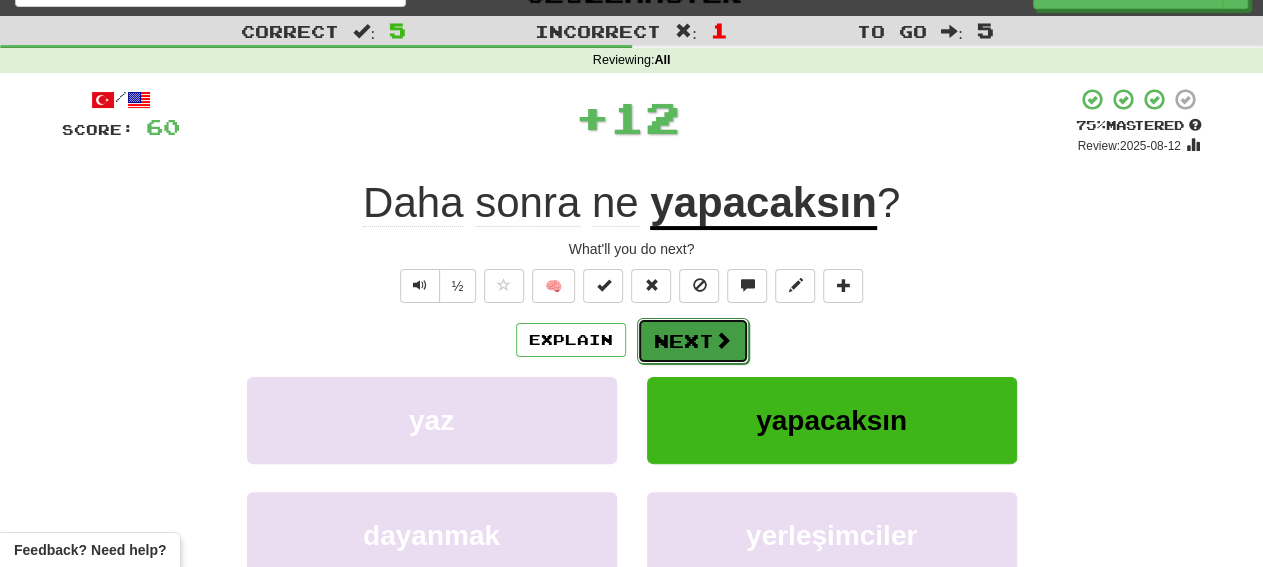 click on "Next" at bounding box center (693, 341) 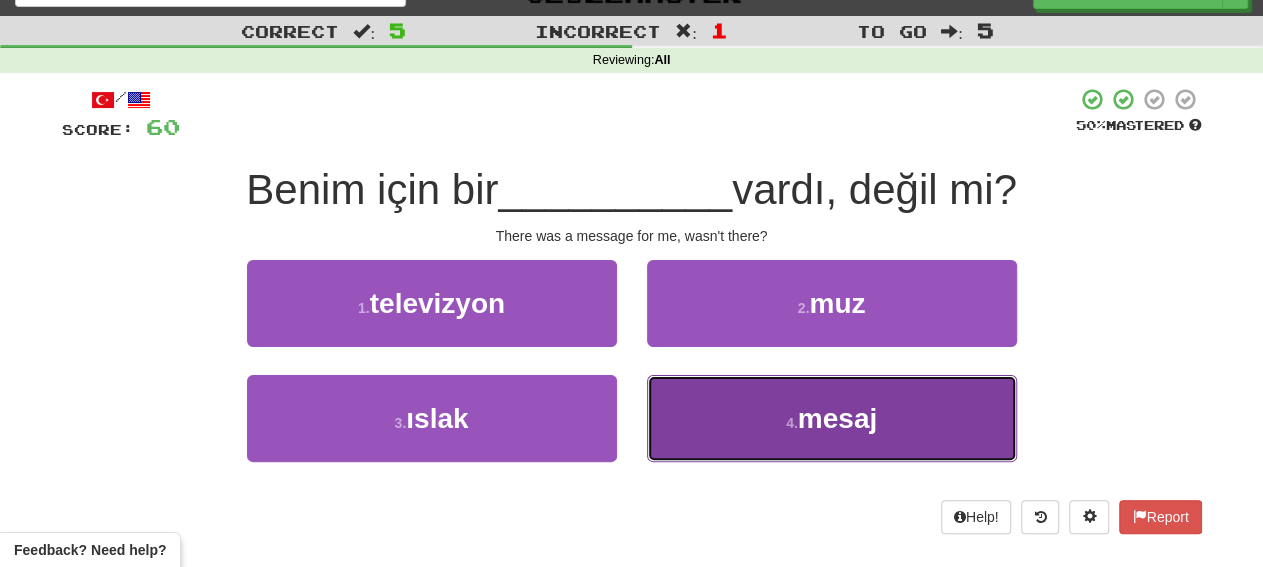 click on "mesaj" at bounding box center (837, 418) 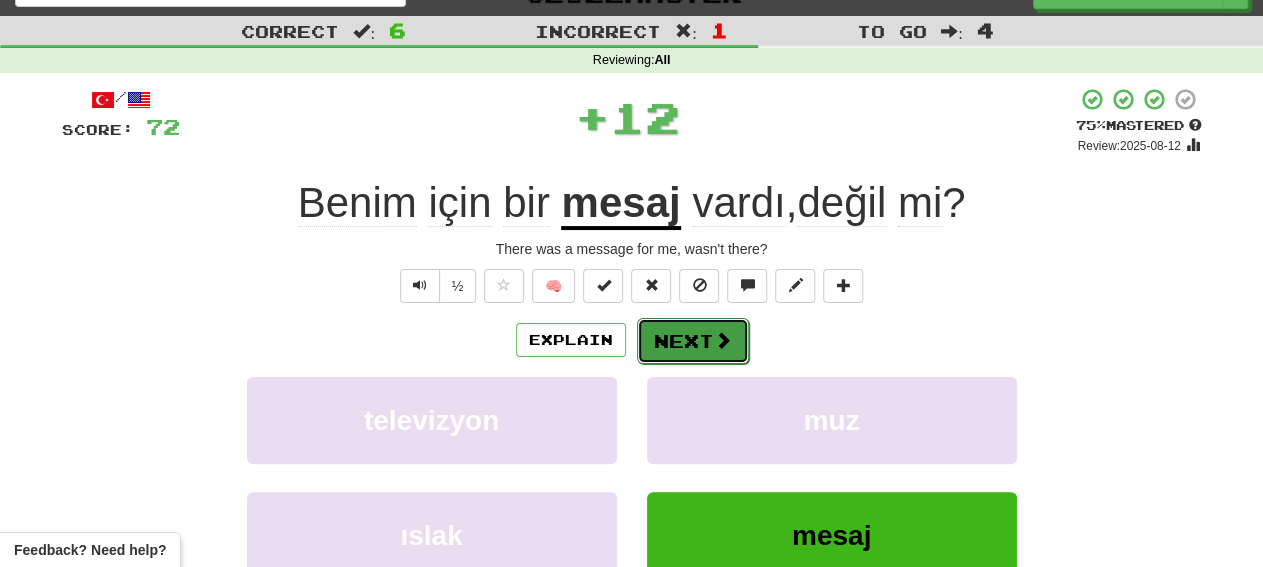 click on "Next" at bounding box center (693, 341) 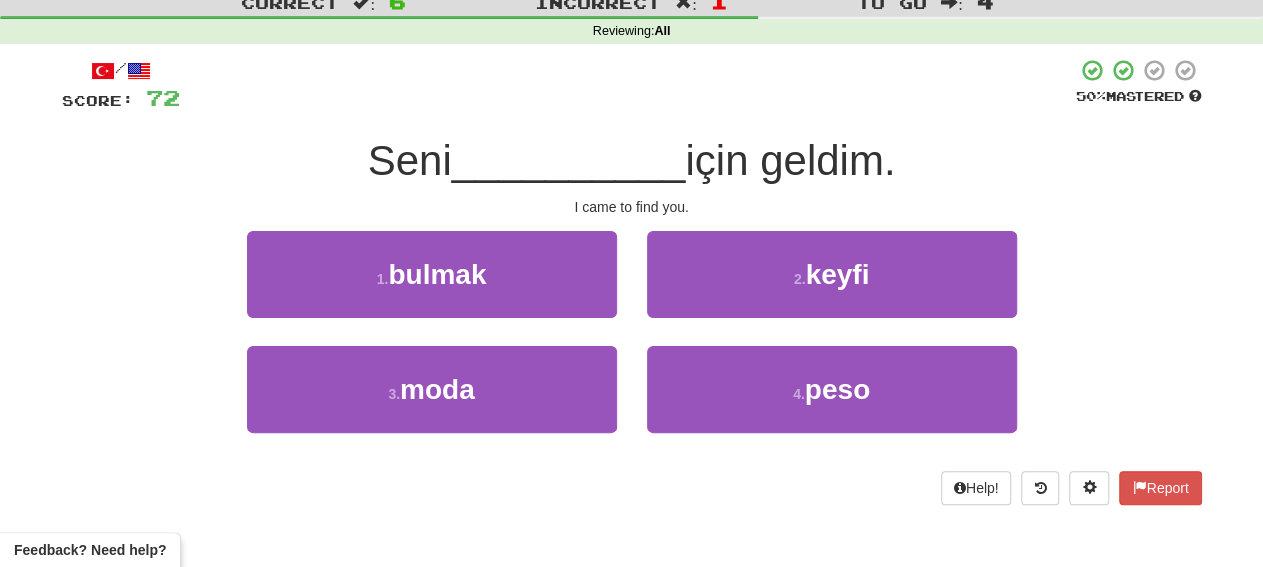 scroll, scrollTop: 35, scrollLeft: 0, axis: vertical 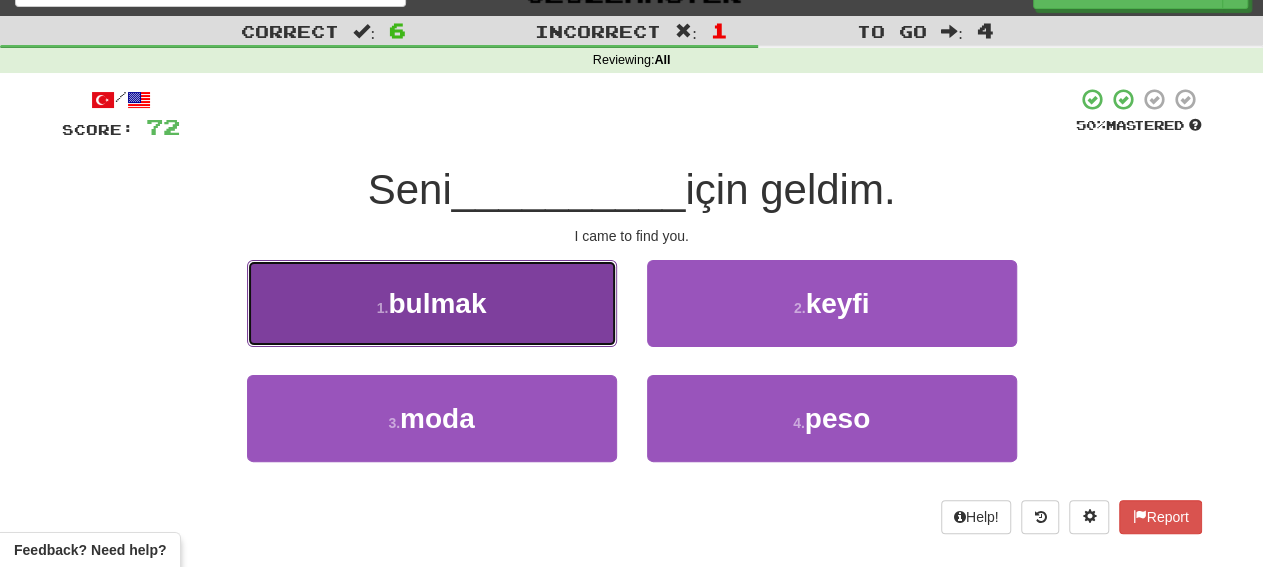 click on "1 .  bulmak" at bounding box center (432, 303) 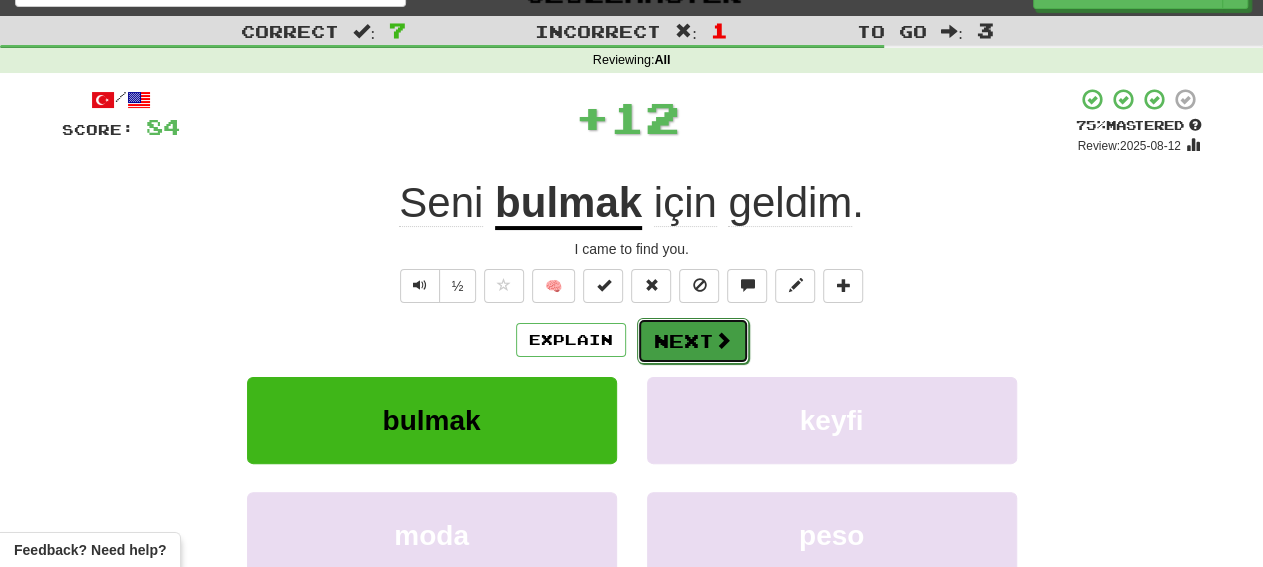click on "Next" at bounding box center (693, 341) 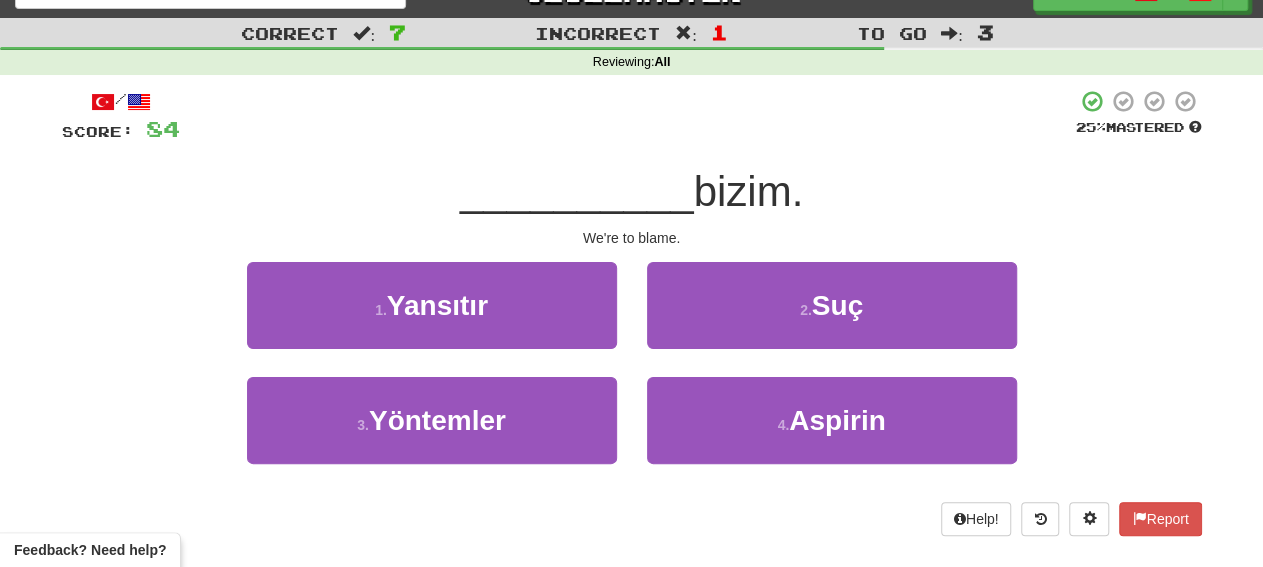 scroll, scrollTop: 13, scrollLeft: 0, axis: vertical 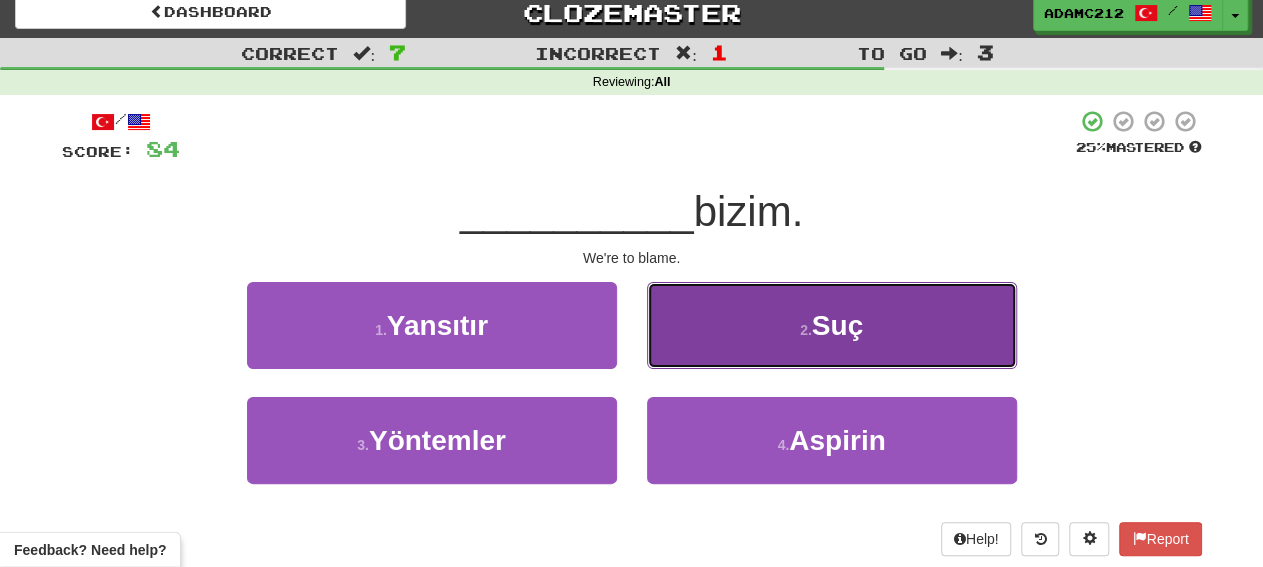 click on "2 .  Suç" at bounding box center [832, 325] 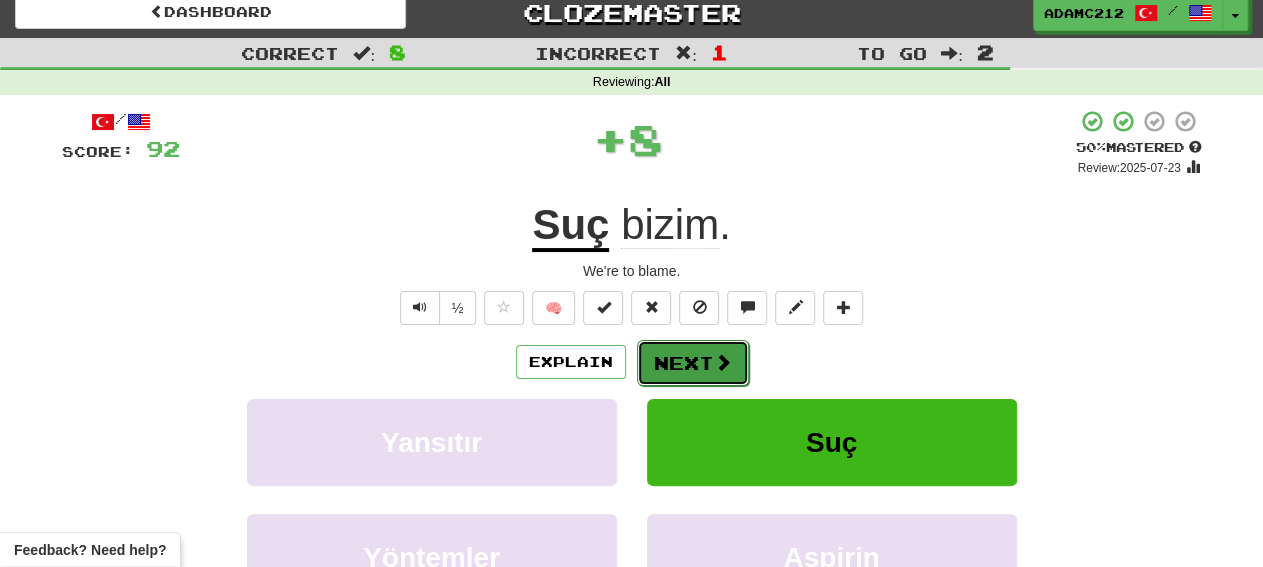 click on "Next" at bounding box center [693, 363] 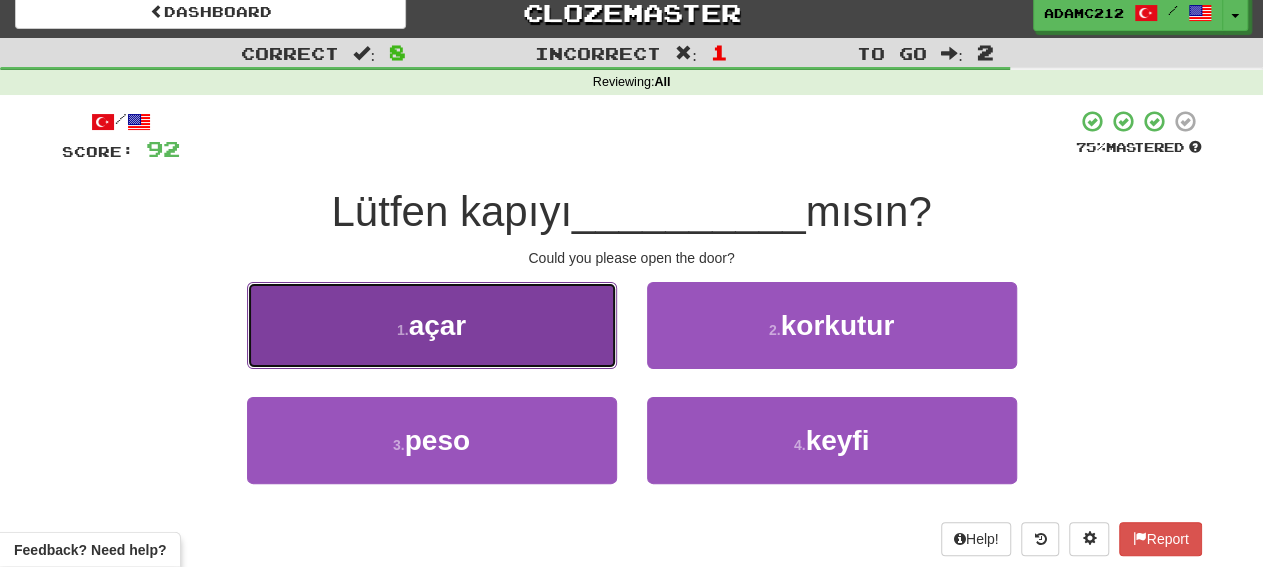 click on "1 .  açar" at bounding box center (432, 325) 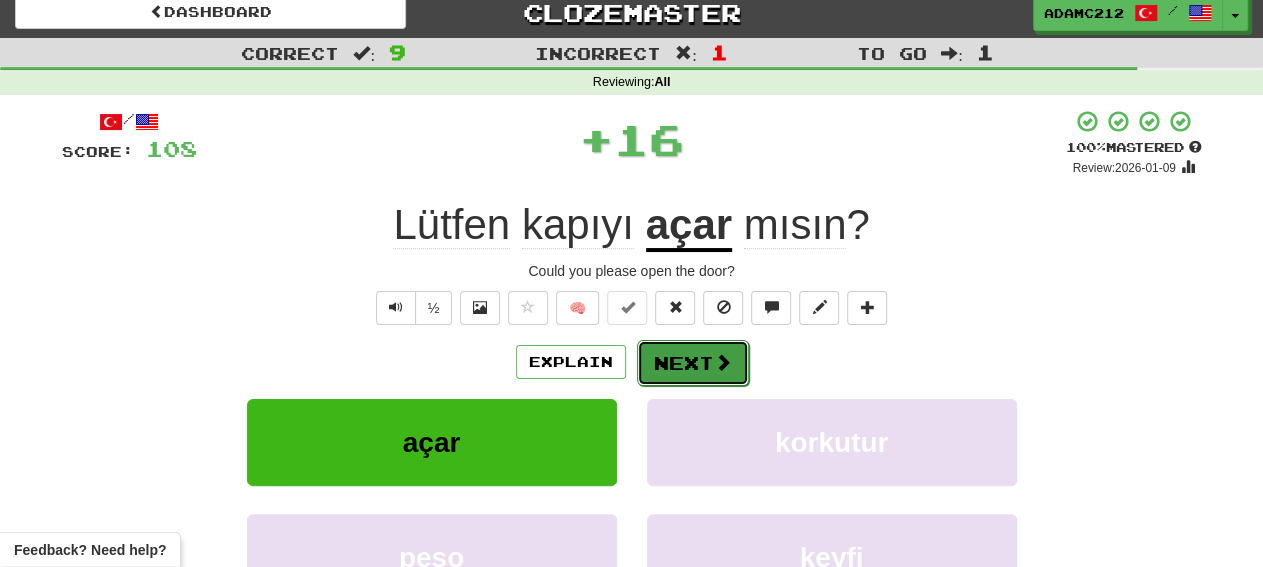 click on "Next" at bounding box center [693, 363] 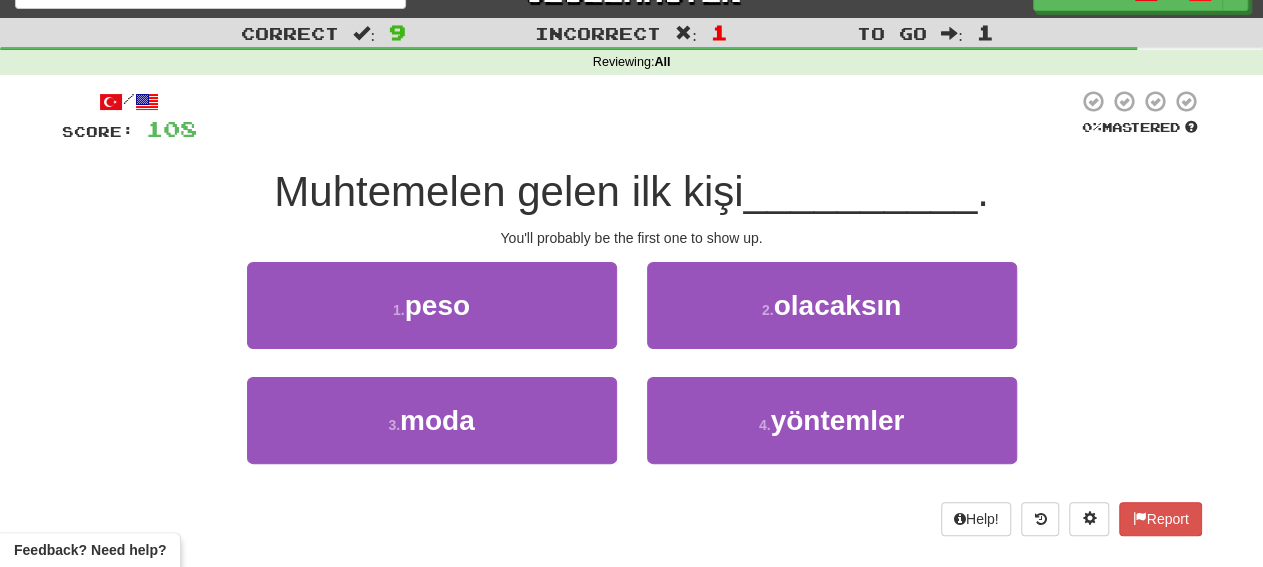 scroll, scrollTop: 23, scrollLeft: 0, axis: vertical 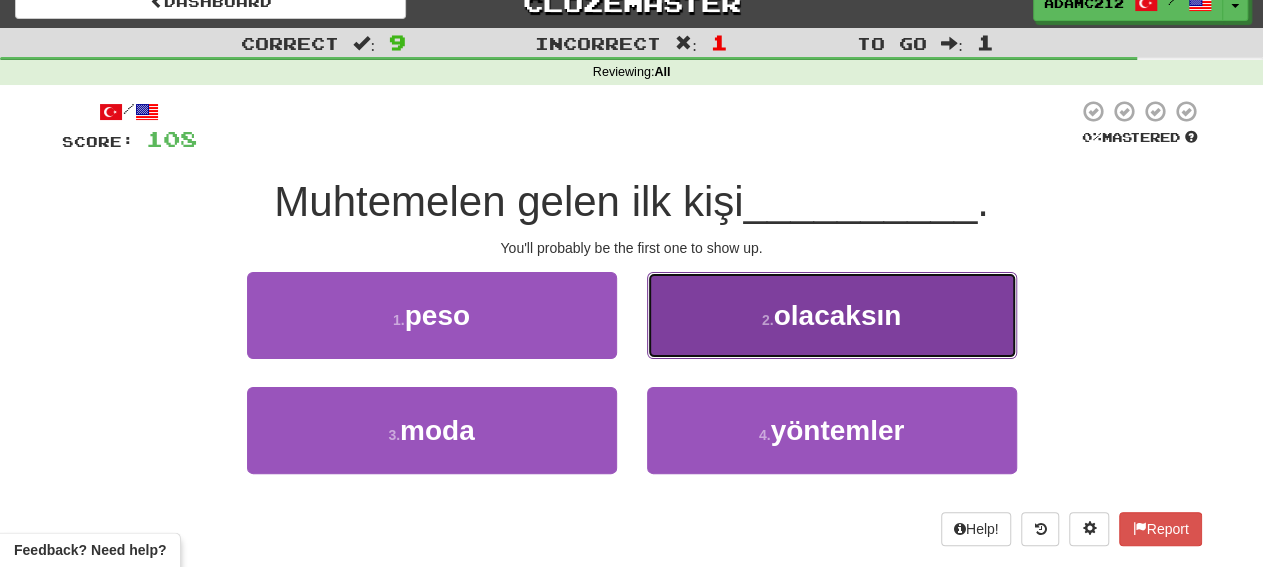 click on "olacaksın" at bounding box center (838, 315) 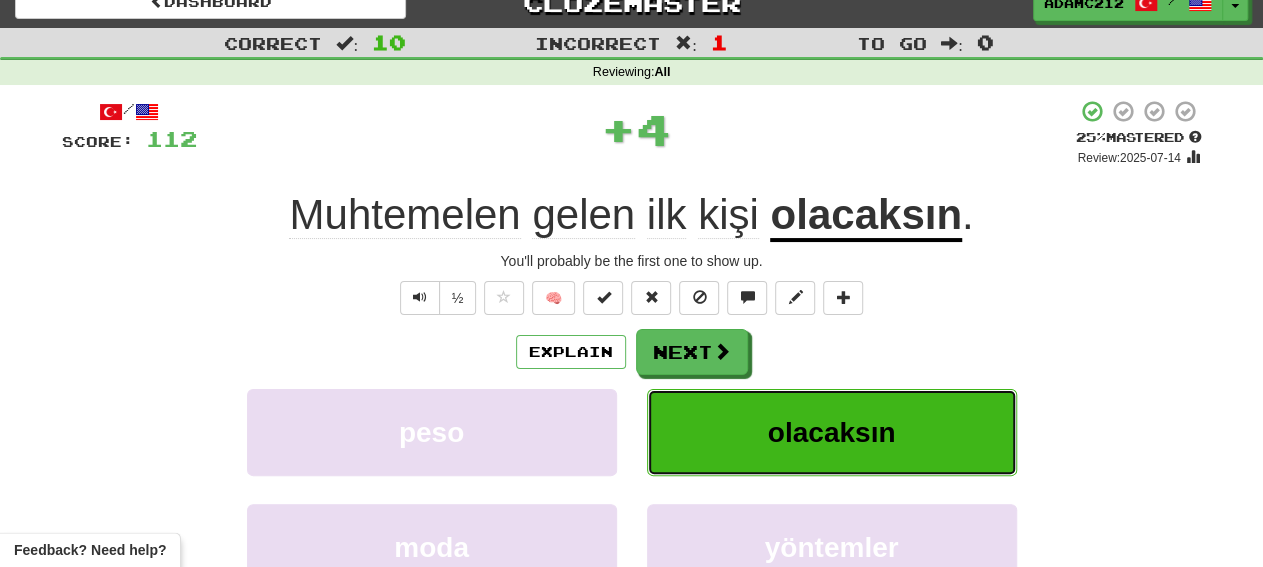 click on "Explain Next" at bounding box center [632, 352] 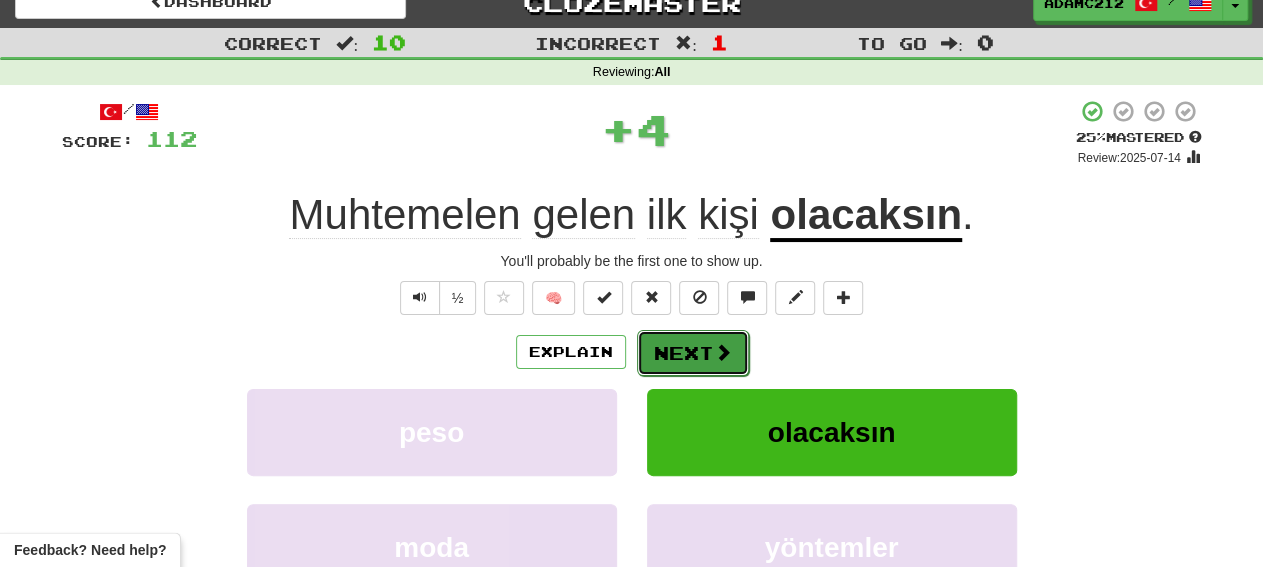click on "Next" at bounding box center [693, 353] 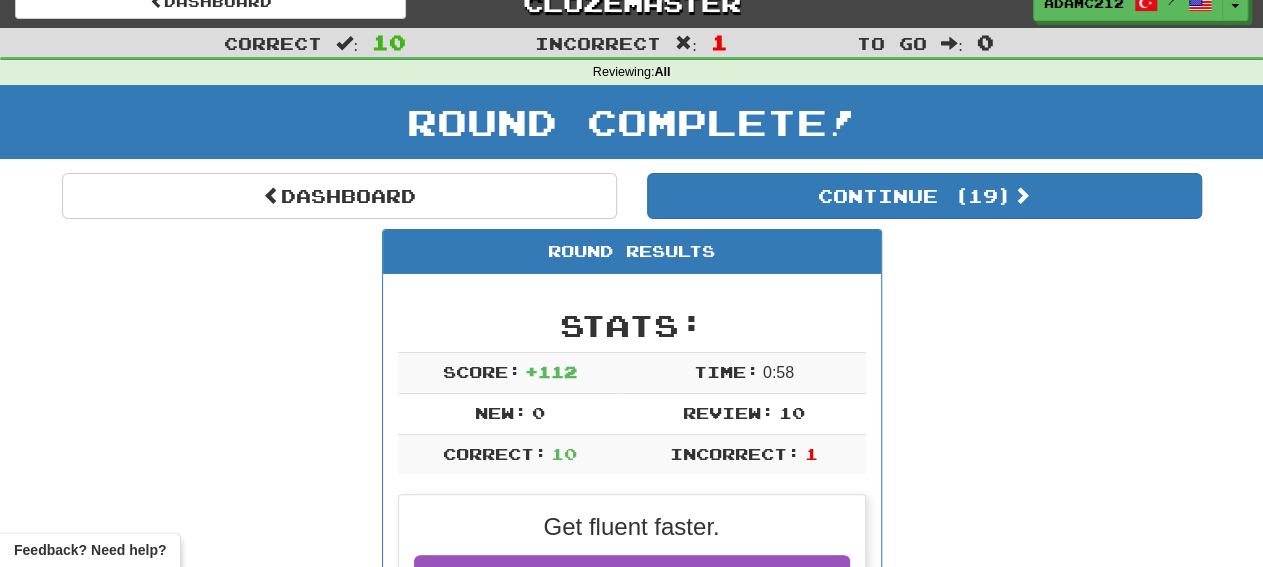 click on "Round Results Stats: Score:   + 112 Time:   0 : 58 New:   0 Review:   10 Correct:   10 Incorrect:   1 Get fluent faster. Get  Clozemaster Pro   Progress:  /  Level:  60 1,365  points to level  61  - keep going! Ranked:  70 th  this week ( 12  points to  69 th ) Sentences:  Report Muhtemelen gelen ilk kişi  olacaksın . You'll probably be the first one to show up.  Report İşe  gitmem  gerek. I need to go to work.  Report Ona ne olduğunu kimse  bilmiyor . No one knows what has happened to him.  Report Hava  ses  için bir gereçtir. The air is a medium for sound.  Report Misako hakkında hiç bir şey  duydun  mu? Do you ever hear anything about Misako?  Report Daha sonra ne  yapacaksın ? What'll you do next?  Report Benim için bir  mesaj  vardı, değil mi? There was a message for me, wasn't there?  Report Seni  bulmak  için geldim. I came to find you.  Report Suç  bizim. We're to blame.  Report Lütfen kapıyı  açar  mısın? Could you please open the door?" at bounding box center [632, 1059] 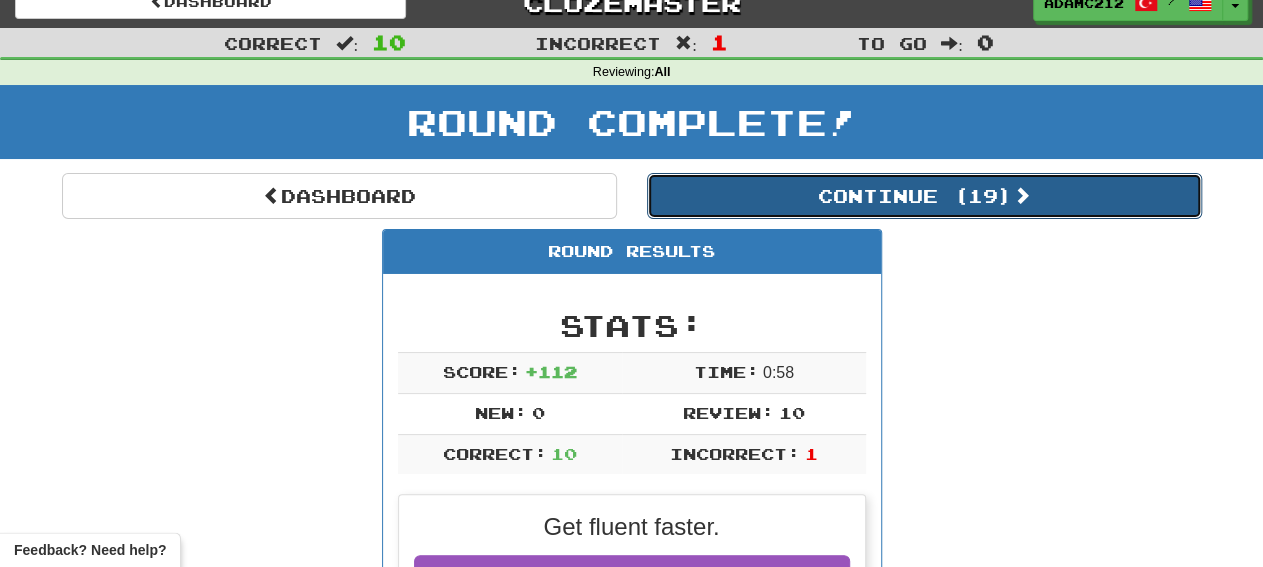 click on "Continue ( 19 )" at bounding box center [924, 196] 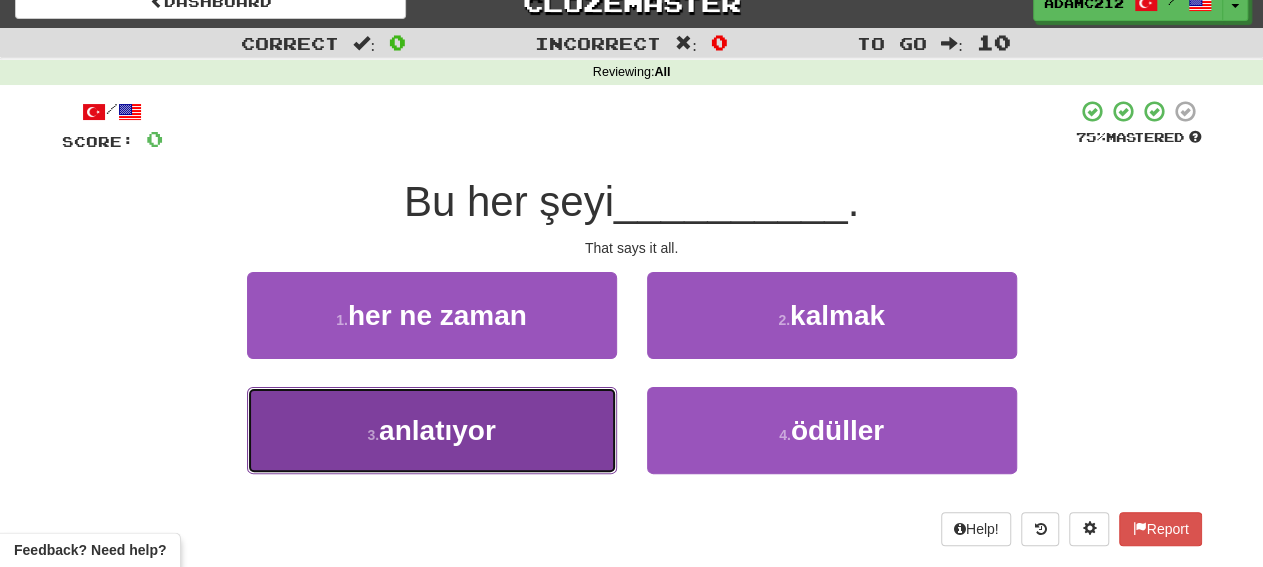 click on "3 .  anlatıyor" at bounding box center (432, 430) 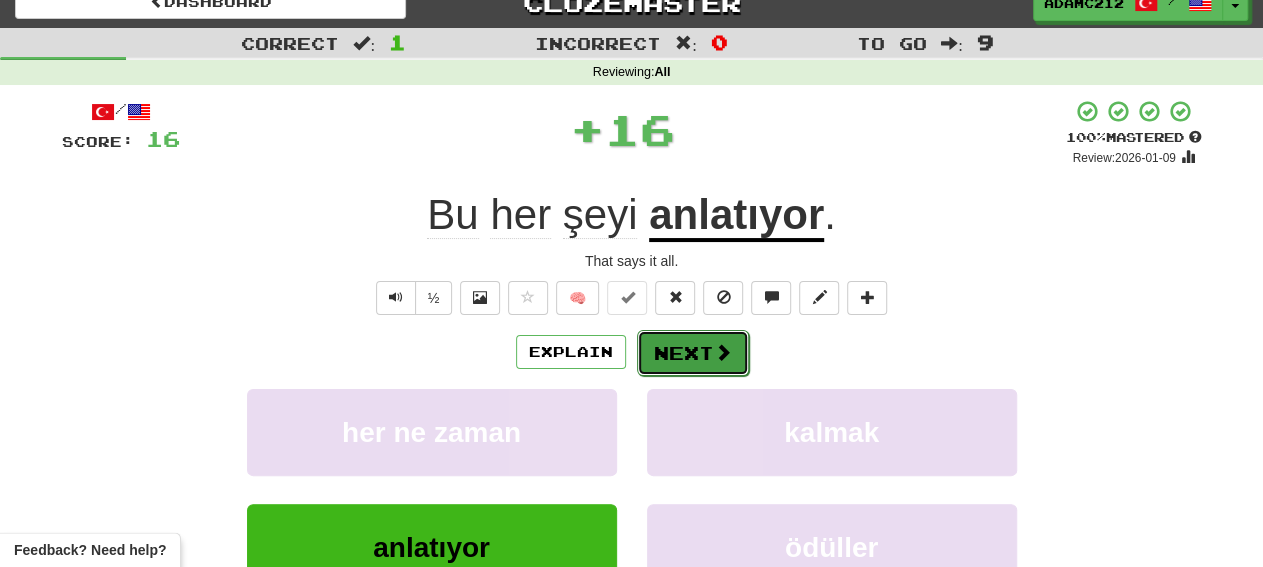 click on "Next" at bounding box center (693, 353) 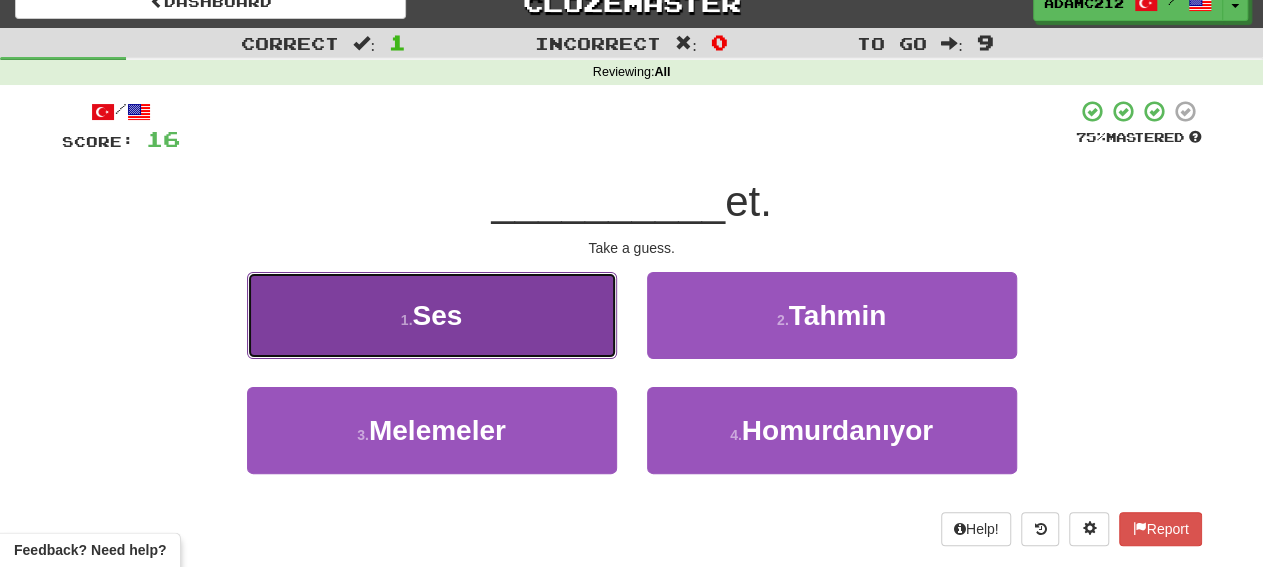 click on "1 .  Ses" at bounding box center (432, 315) 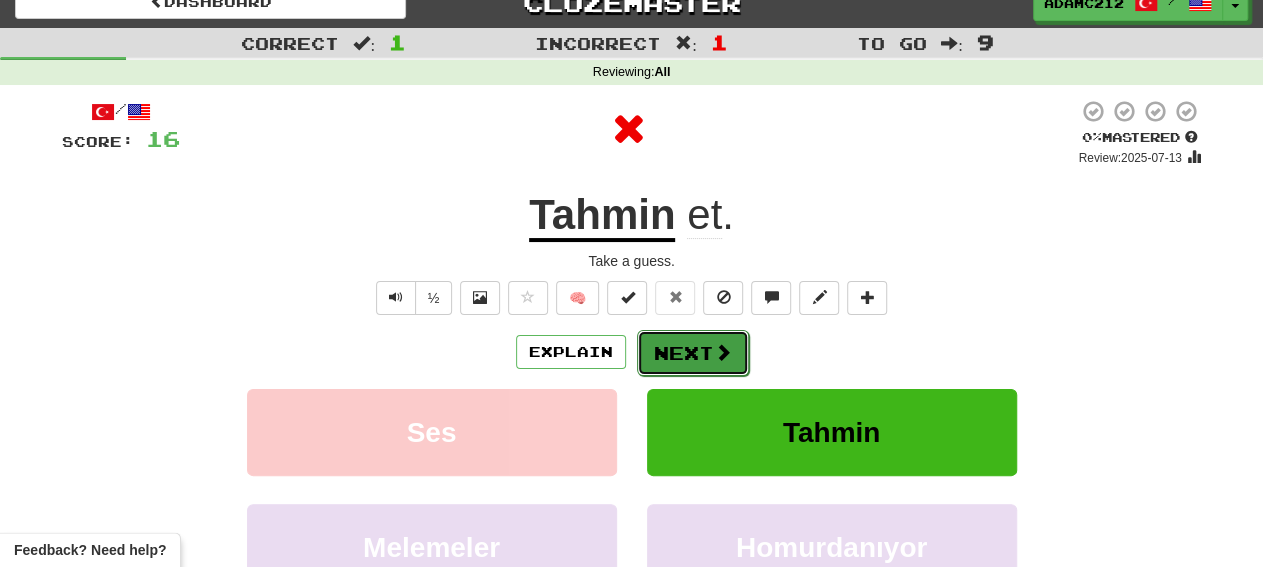 click on "Next" at bounding box center (693, 353) 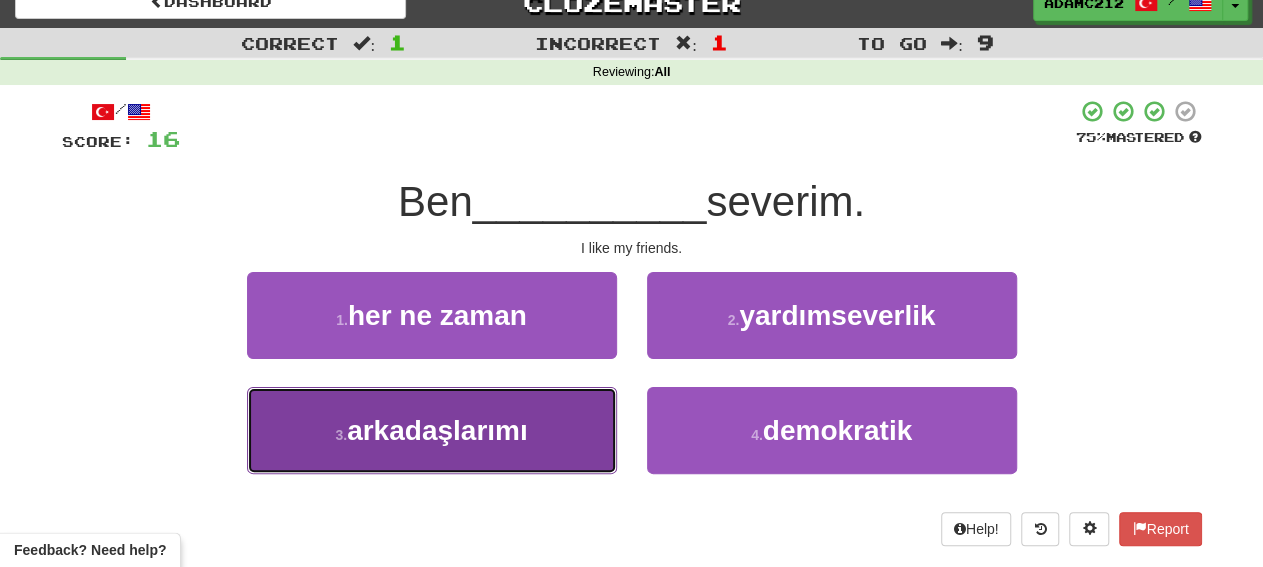 click on "3 .  arkadaşlarımı" at bounding box center [432, 430] 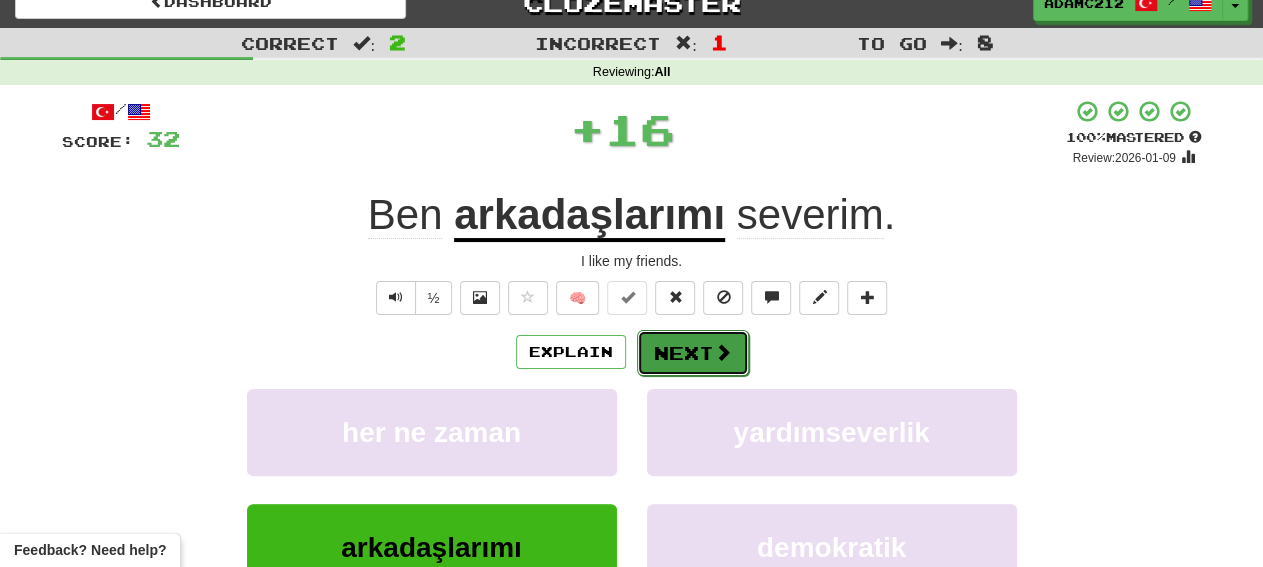 click on "Next" at bounding box center [693, 353] 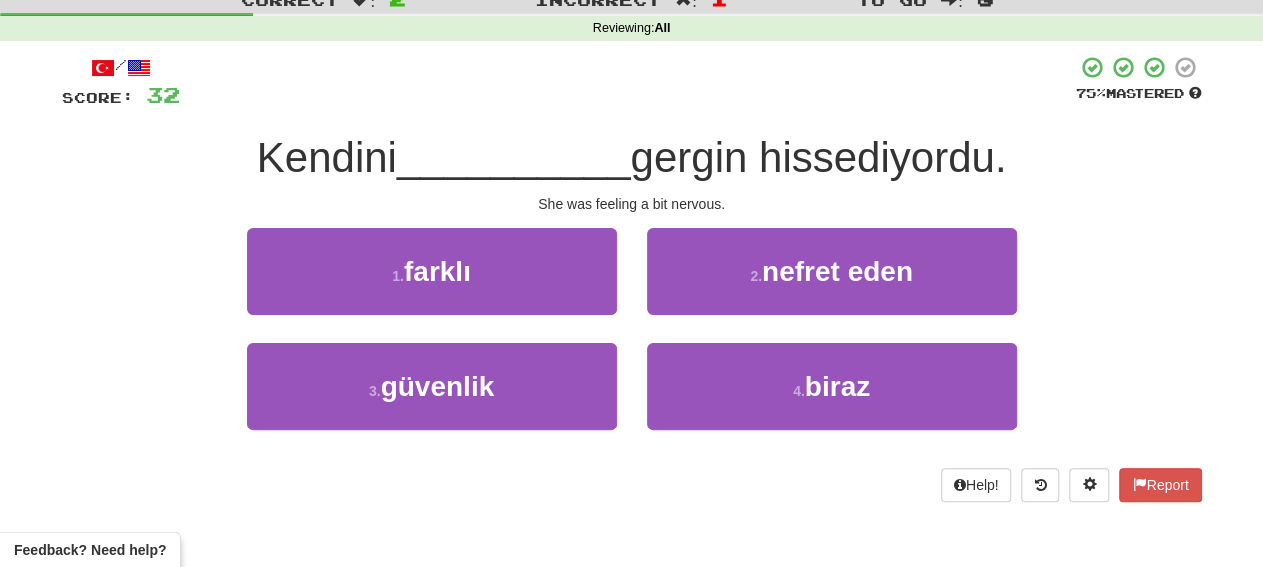 scroll, scrollTop: 37, scrollLeft: 0, axis: vertical 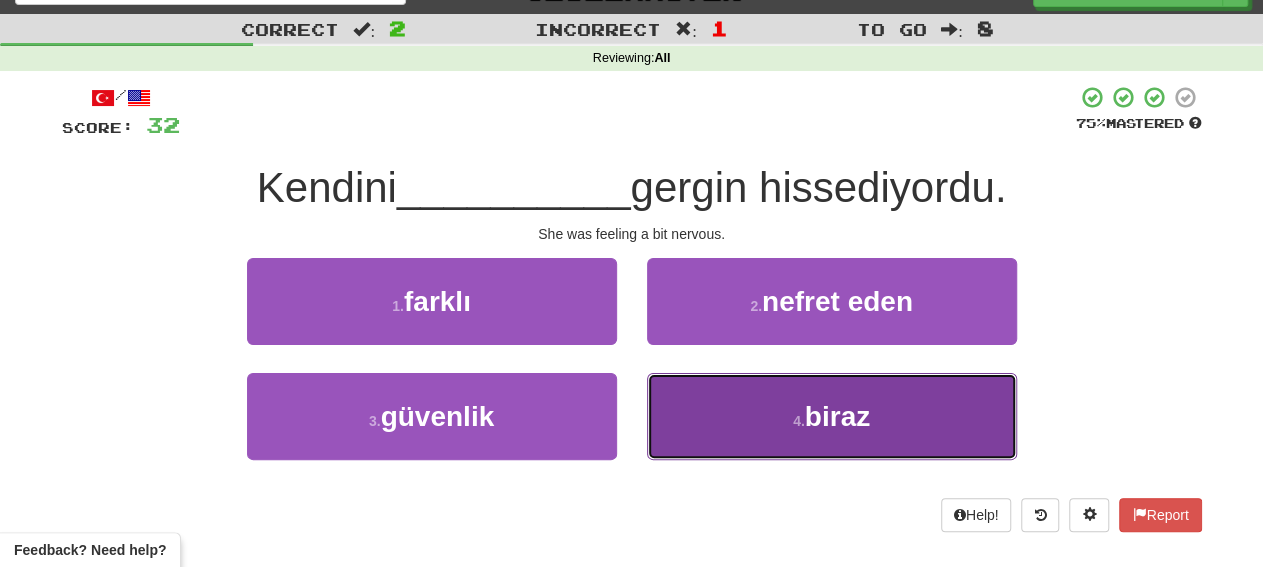 click on "4 .  biraz" at bounding box center [832, 416] 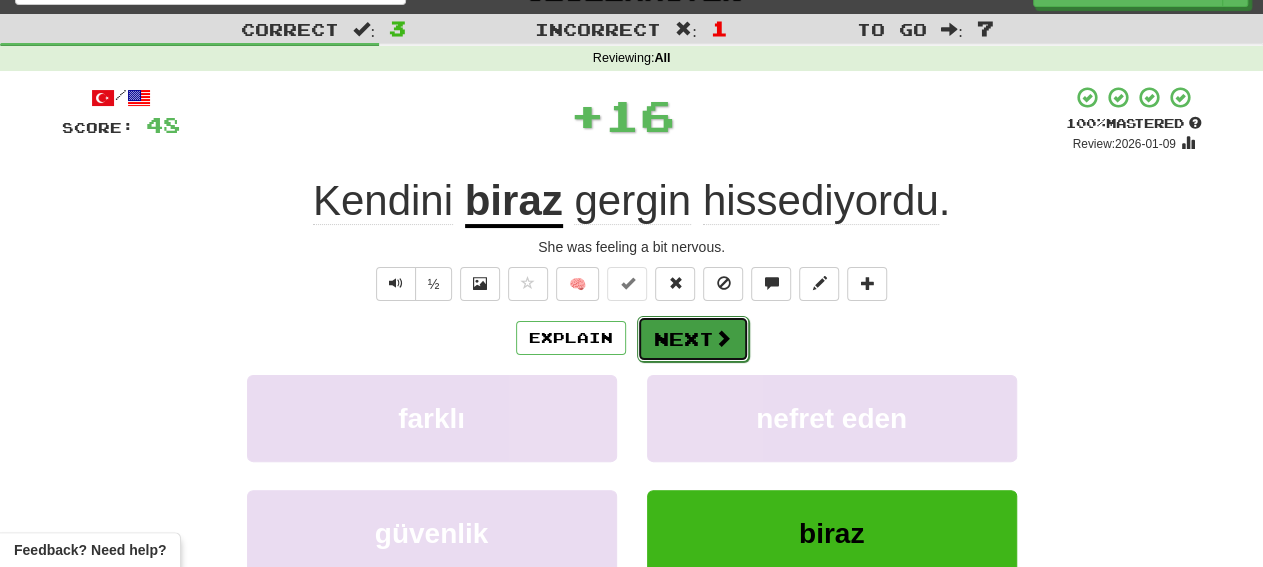click on "Next" at bounding box center [693, 339] 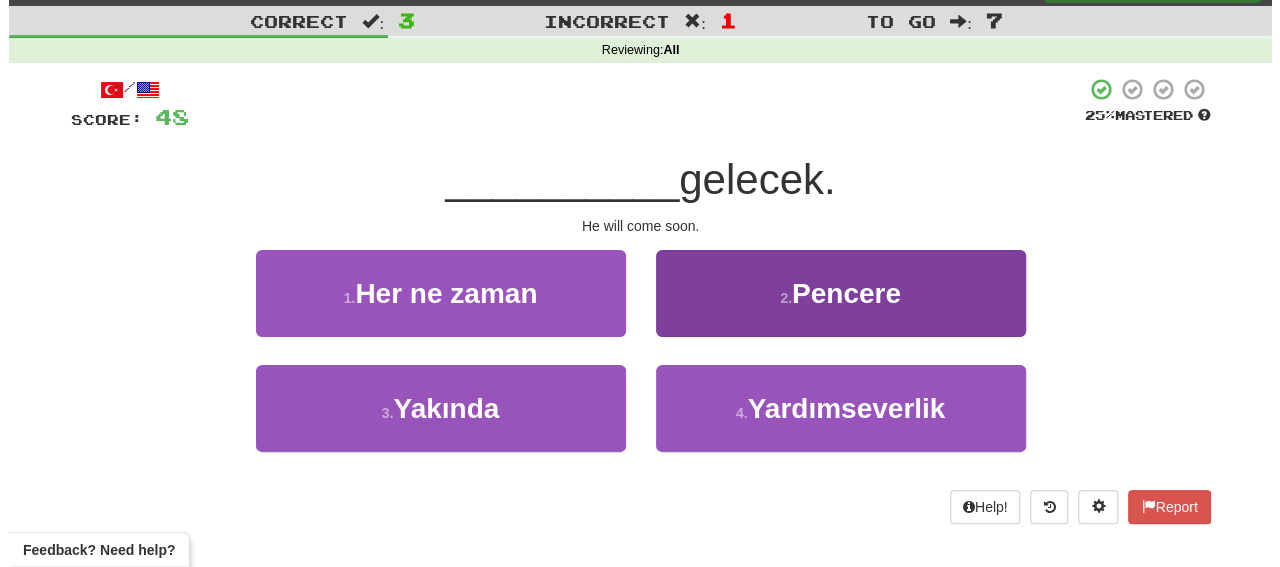scroll, scrollTop: 35, scrollLeft: 0, axis: vertical 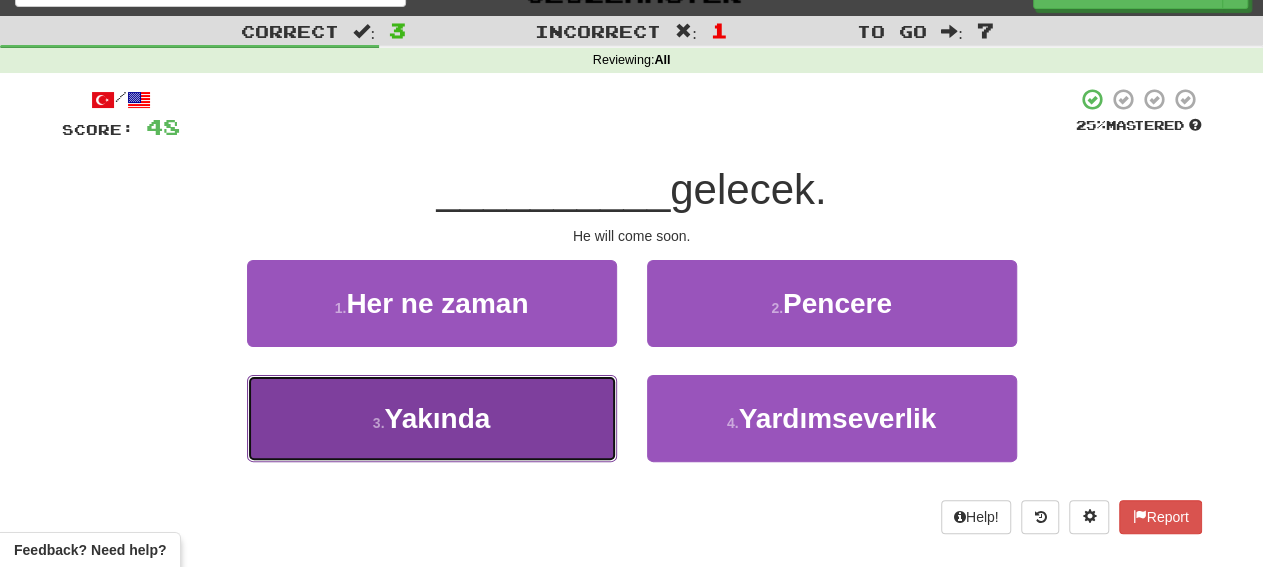 click on "3 .  Yakında" at bounding box center [432, 418] 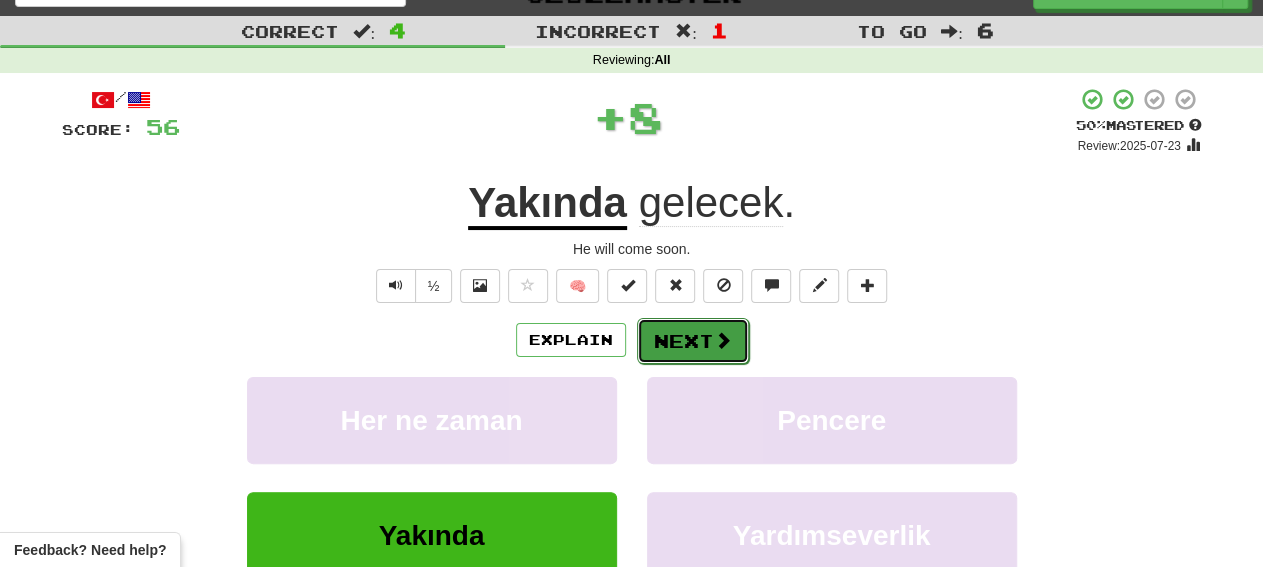 click on "Next" at bounding box center [693, 341] 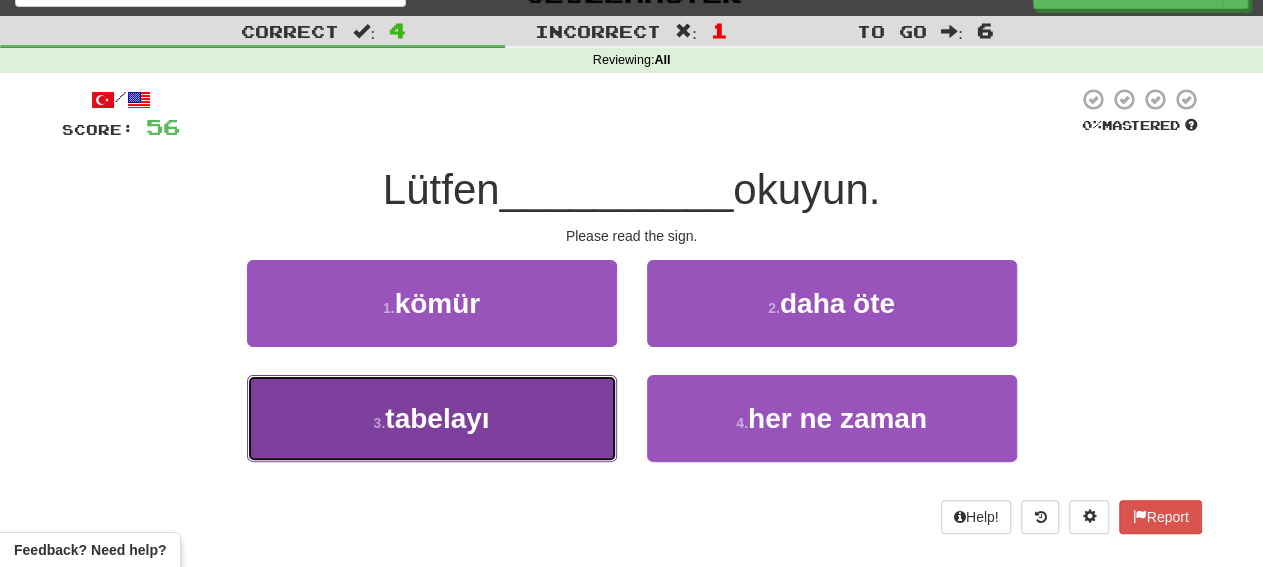 click on "3 .  tabelayı" at bounding box center (432, 418) 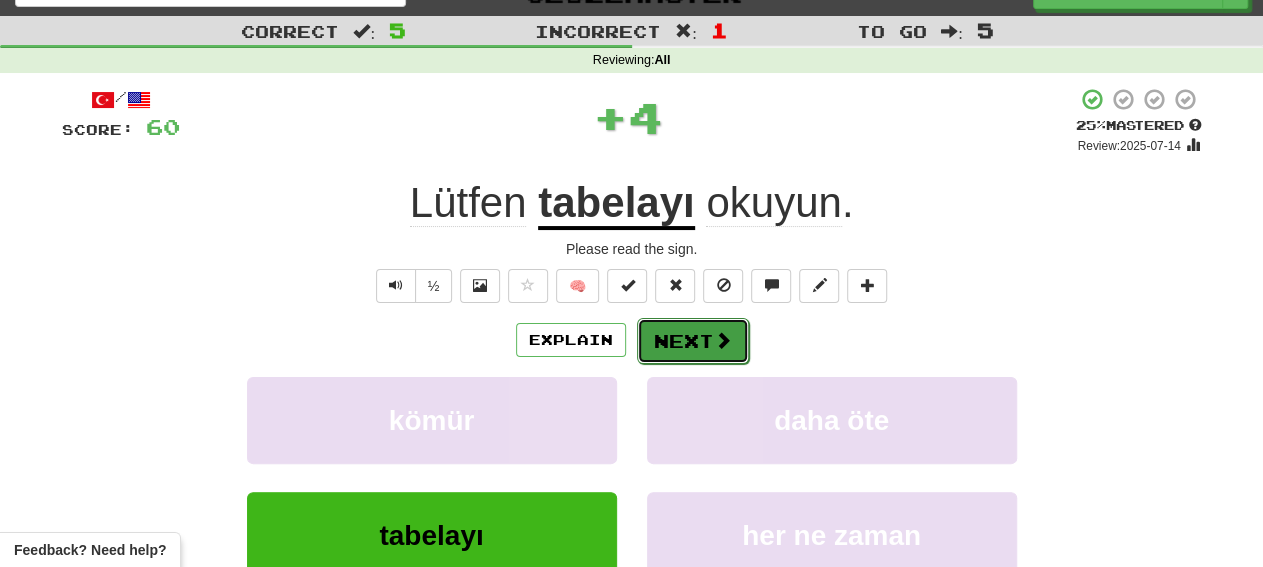 click on "Next" at bounding box center (693, 341) 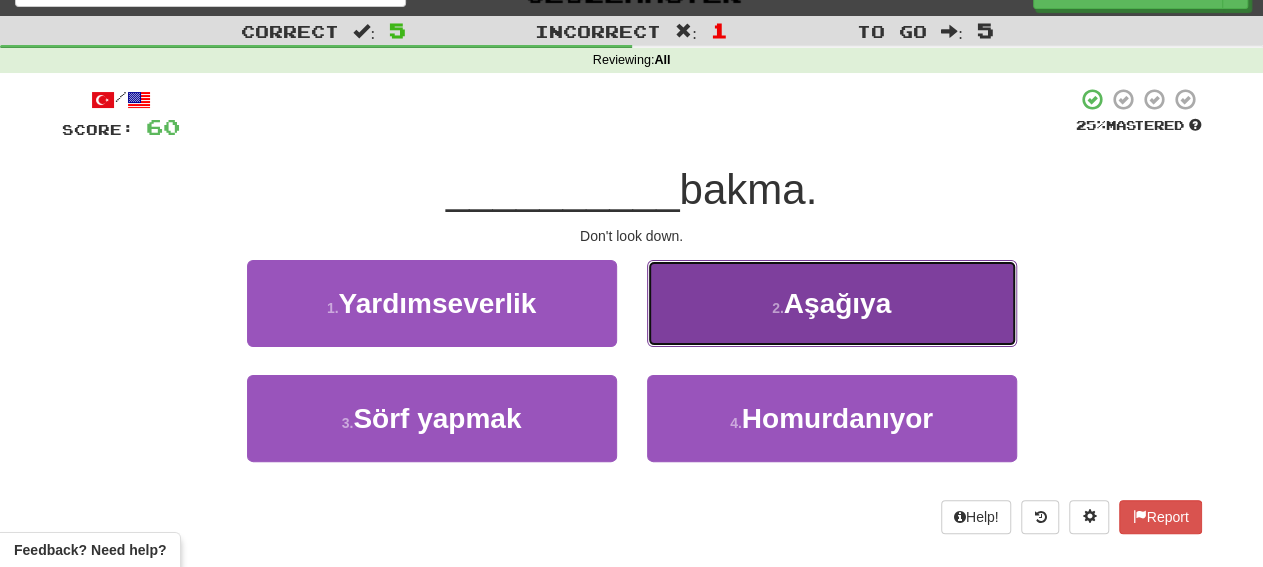 click on "2 .  Aşağıya" at bounding box center (832, 303) 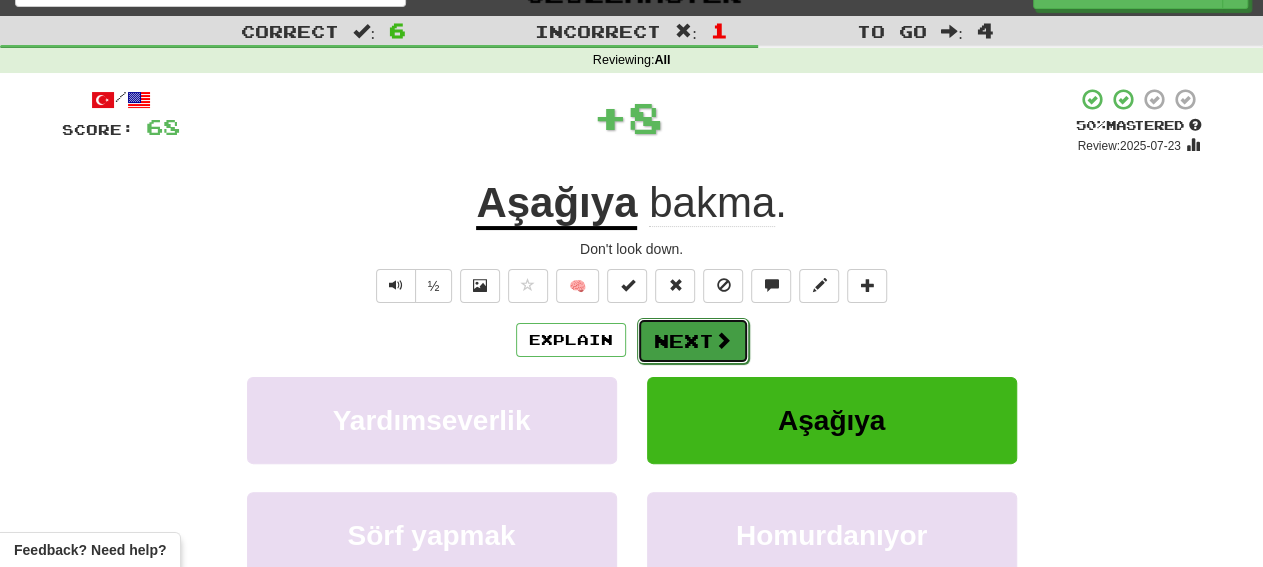 click at bounding box center [723, 340] 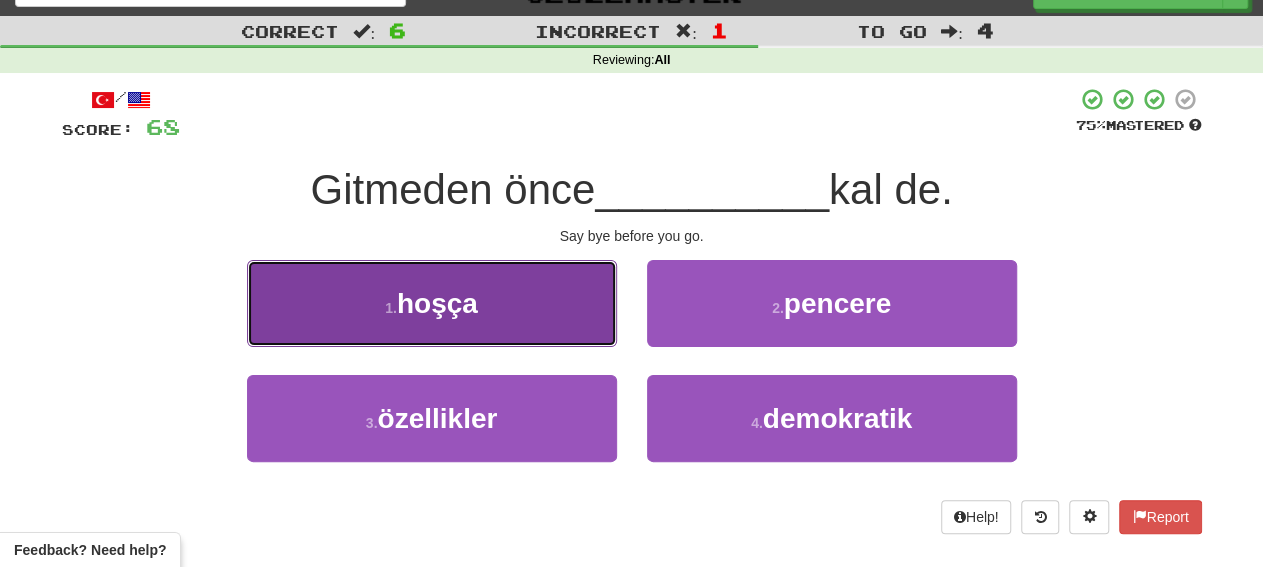 click on "1 .  hoşça" at bounding box center (432, 303) 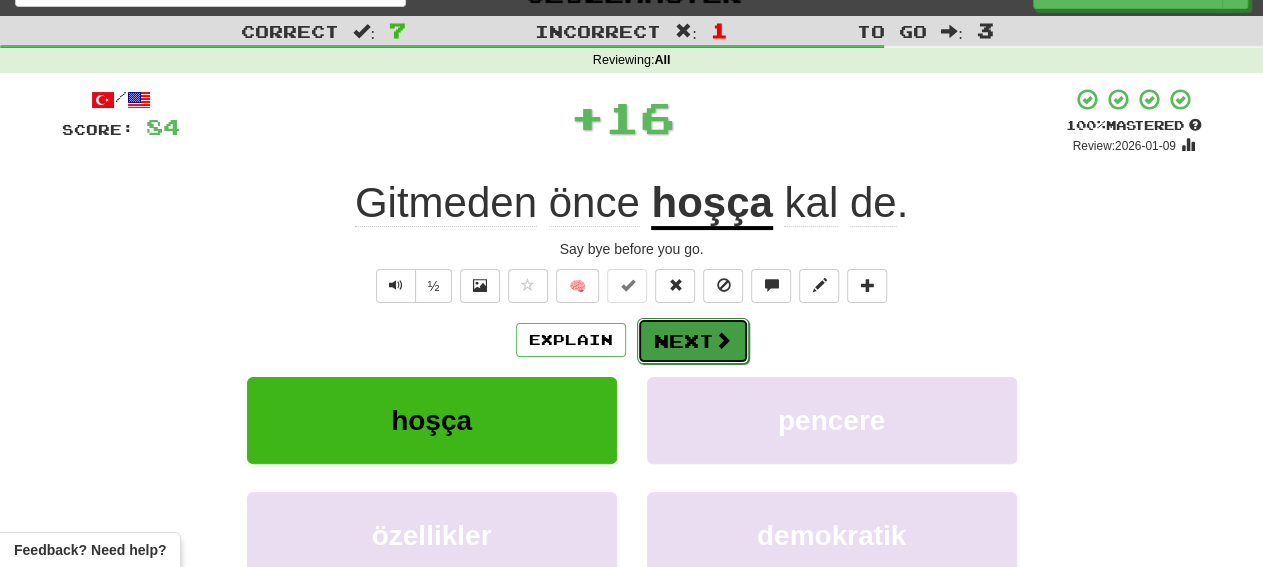 click at bounding box center (723, 340) 